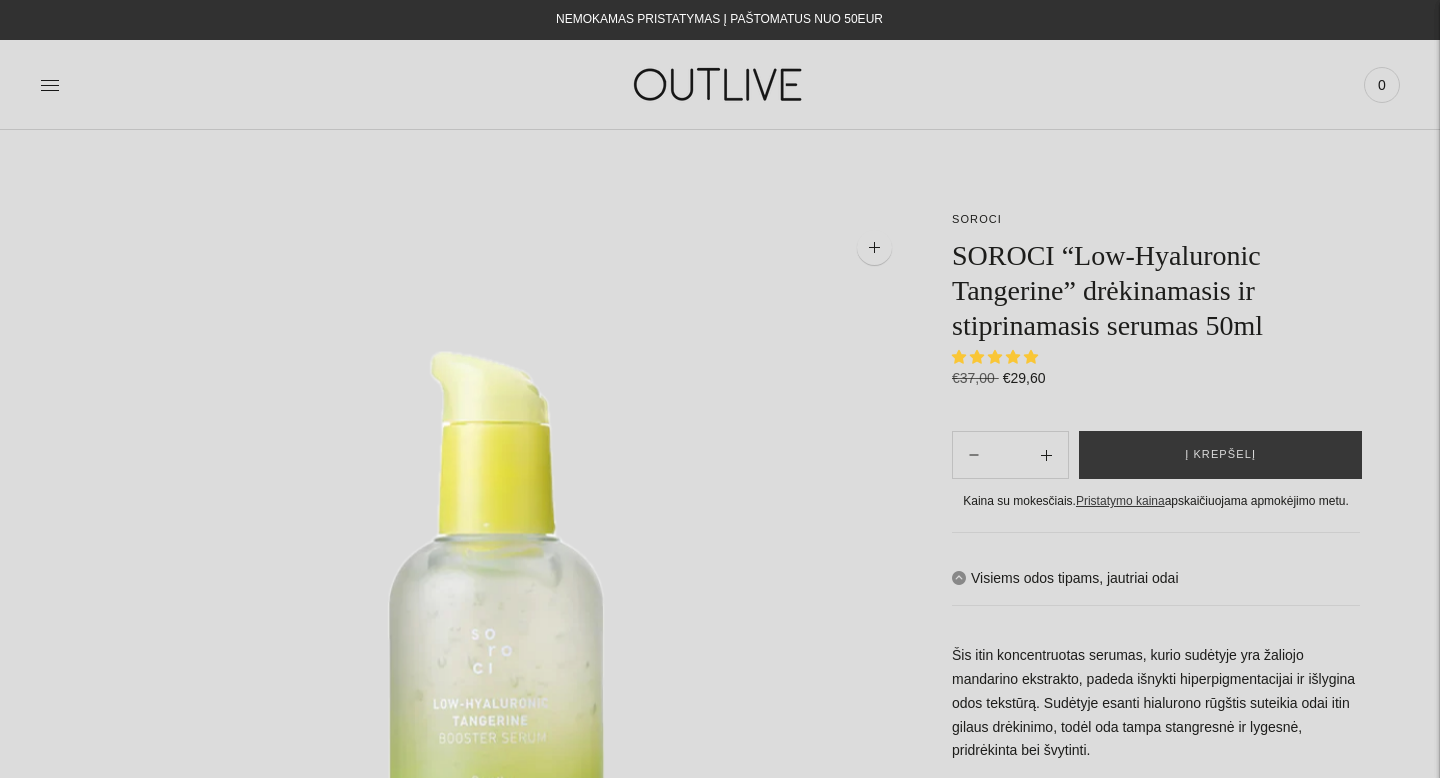 scroll, scrollTop: 0, scrollLeft: 0, axis: both 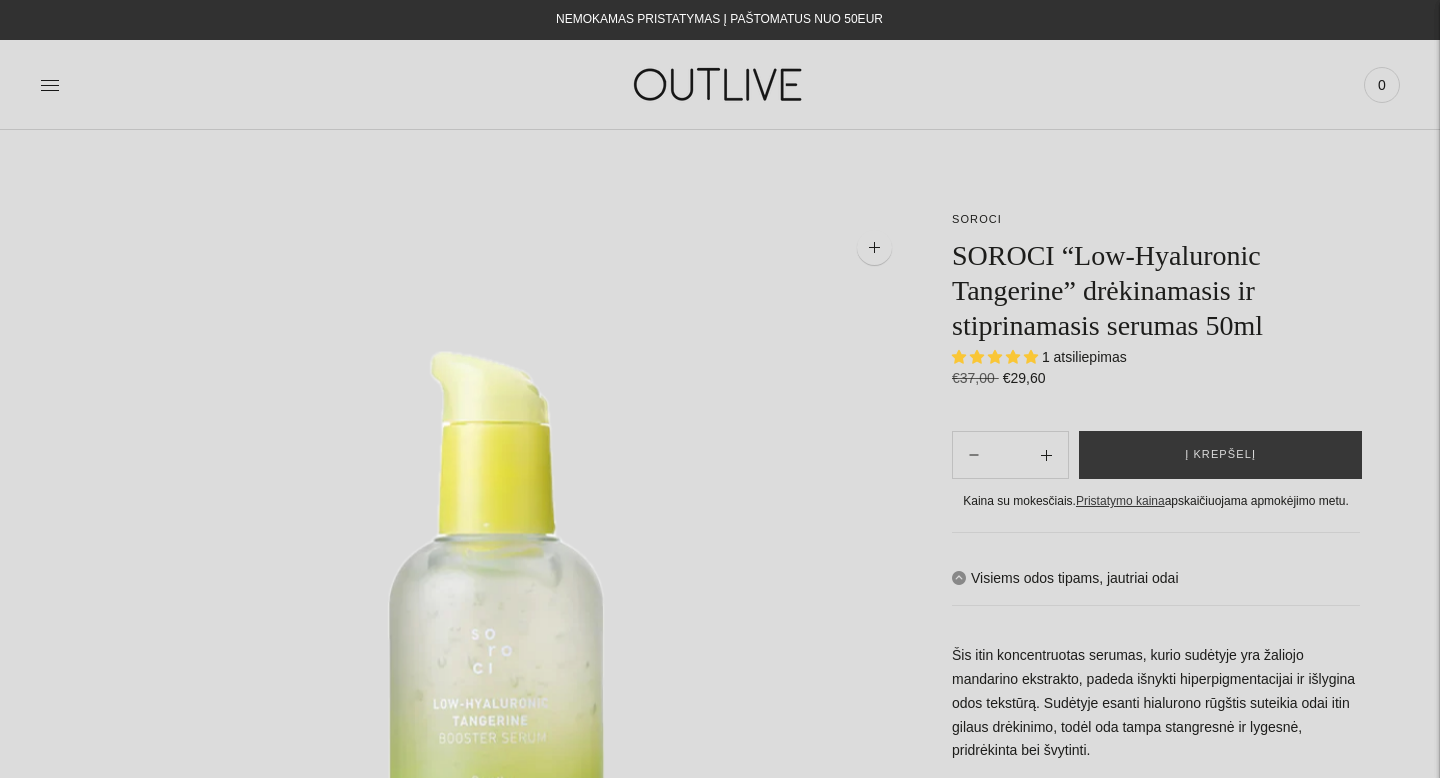 click on "NEMOKAMAS PRISTATYMAS Į PAŠTOMATUS NUO 50EUR
PAGRINDINIS
PAPILDAI
Visi papildai
Antioksidantai
Dirbantiems ofise
Ekologiška
Energijai ir ląstelių sveikatai
Geram miegui" at bounding box center [720, 1550] 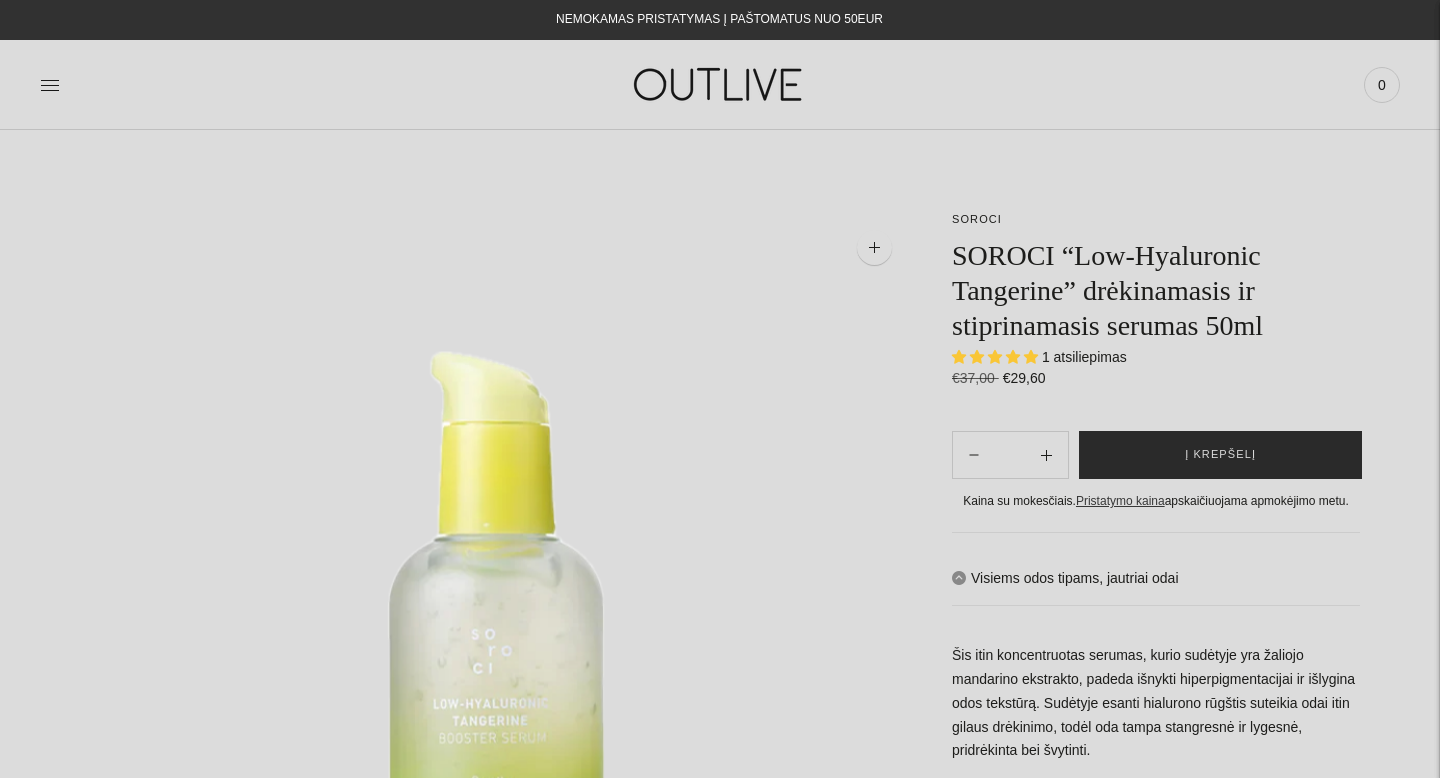 click on "Į krepšelį" at bounding box center [1220, 455] 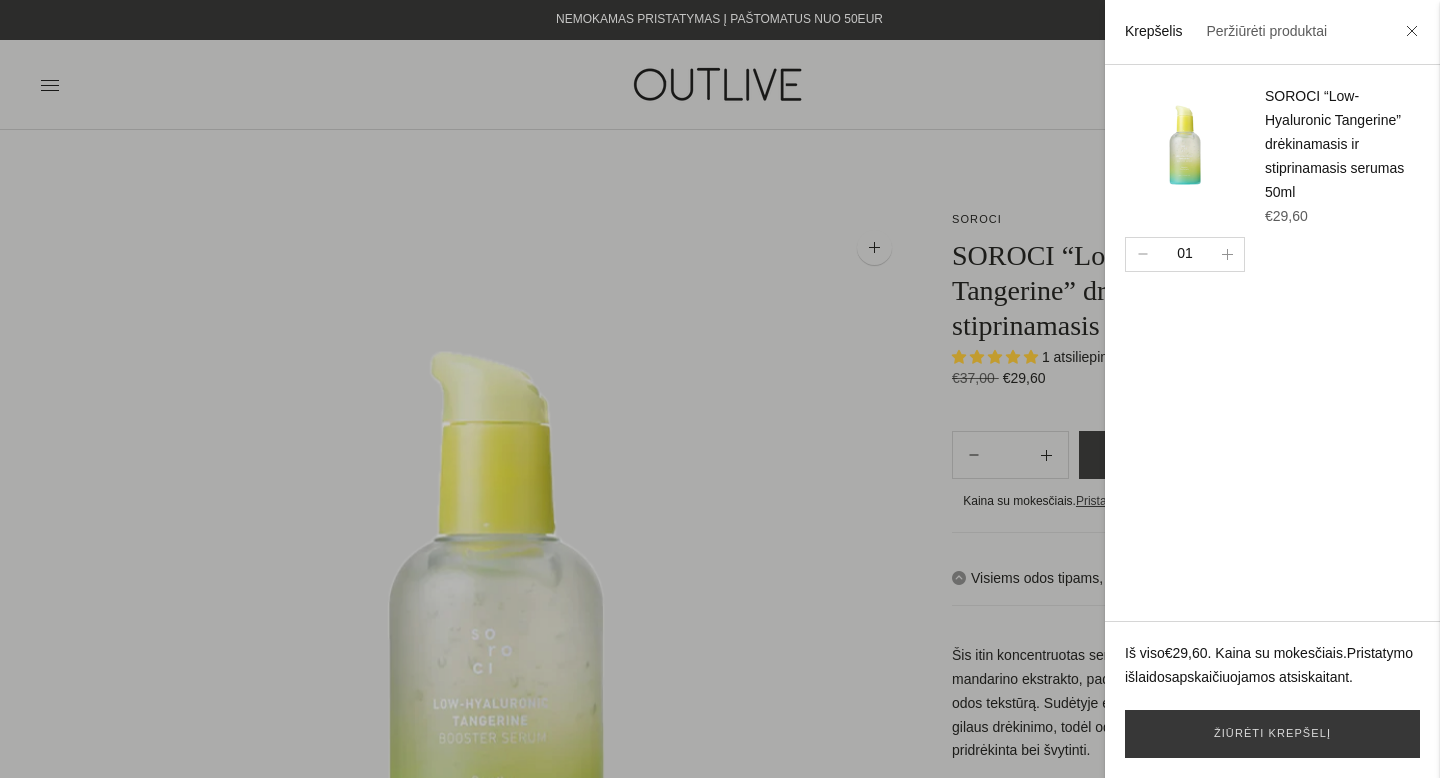 click at bounding box center (720, 389) 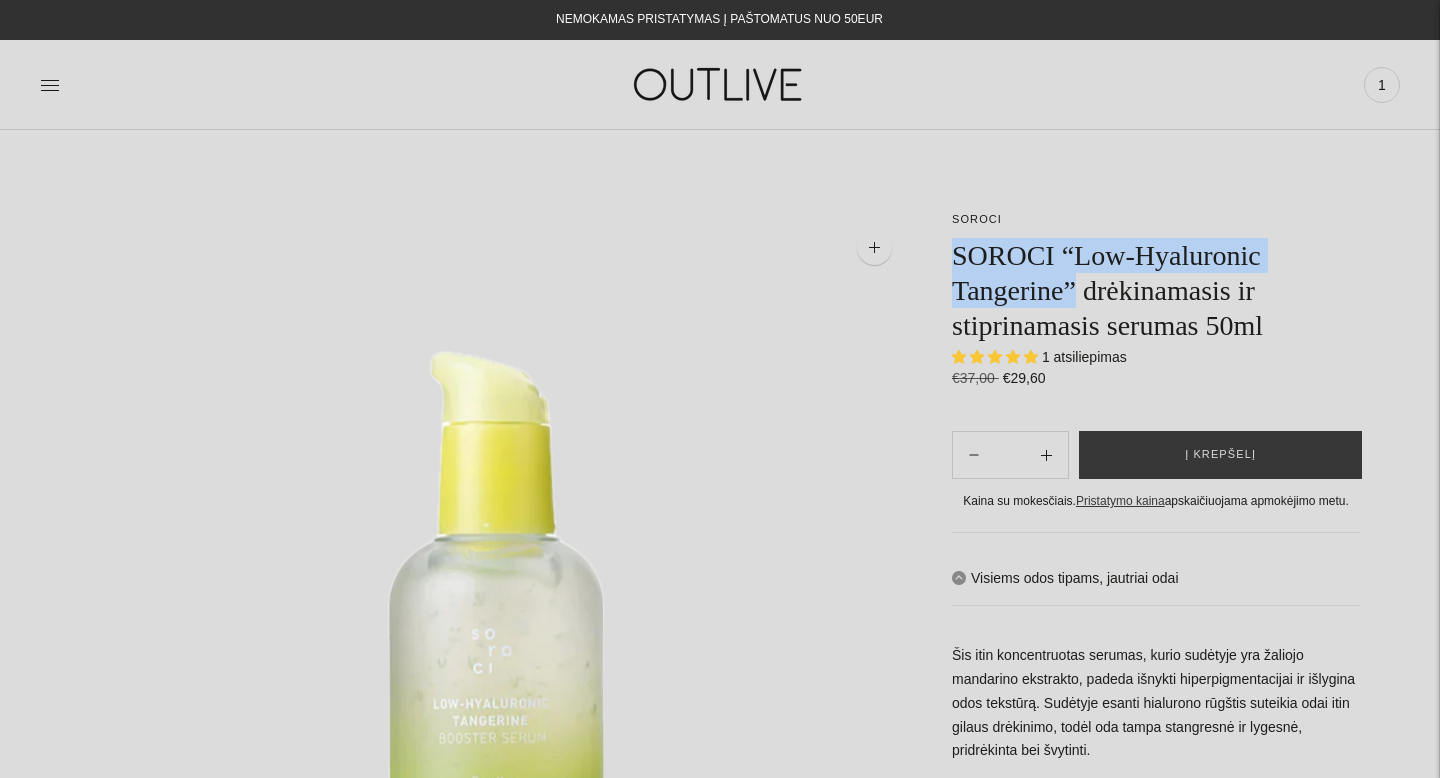 drag, startPoint x: 1086, startPoint y: 292, endPoint x: 961, endPoint y: 239, distance: 135.77187 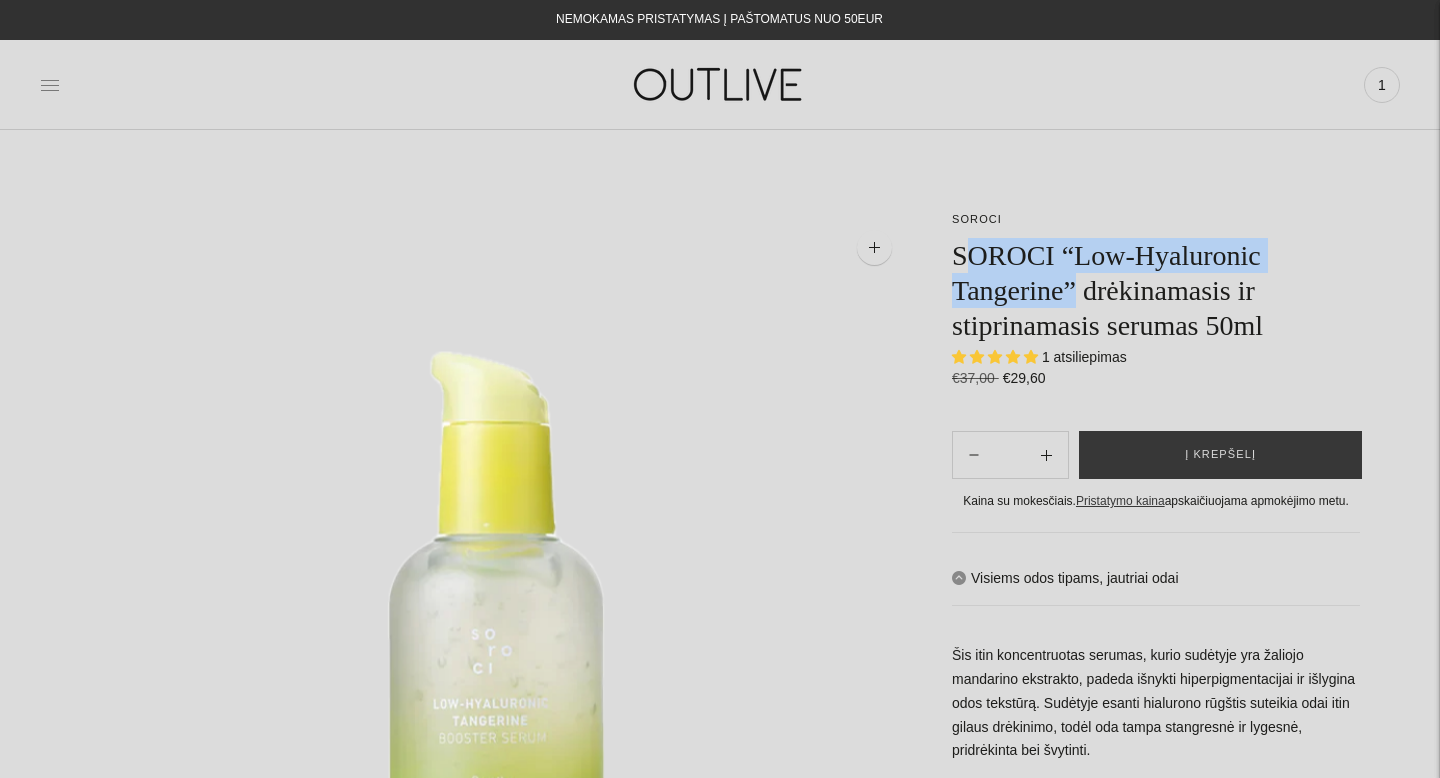 click 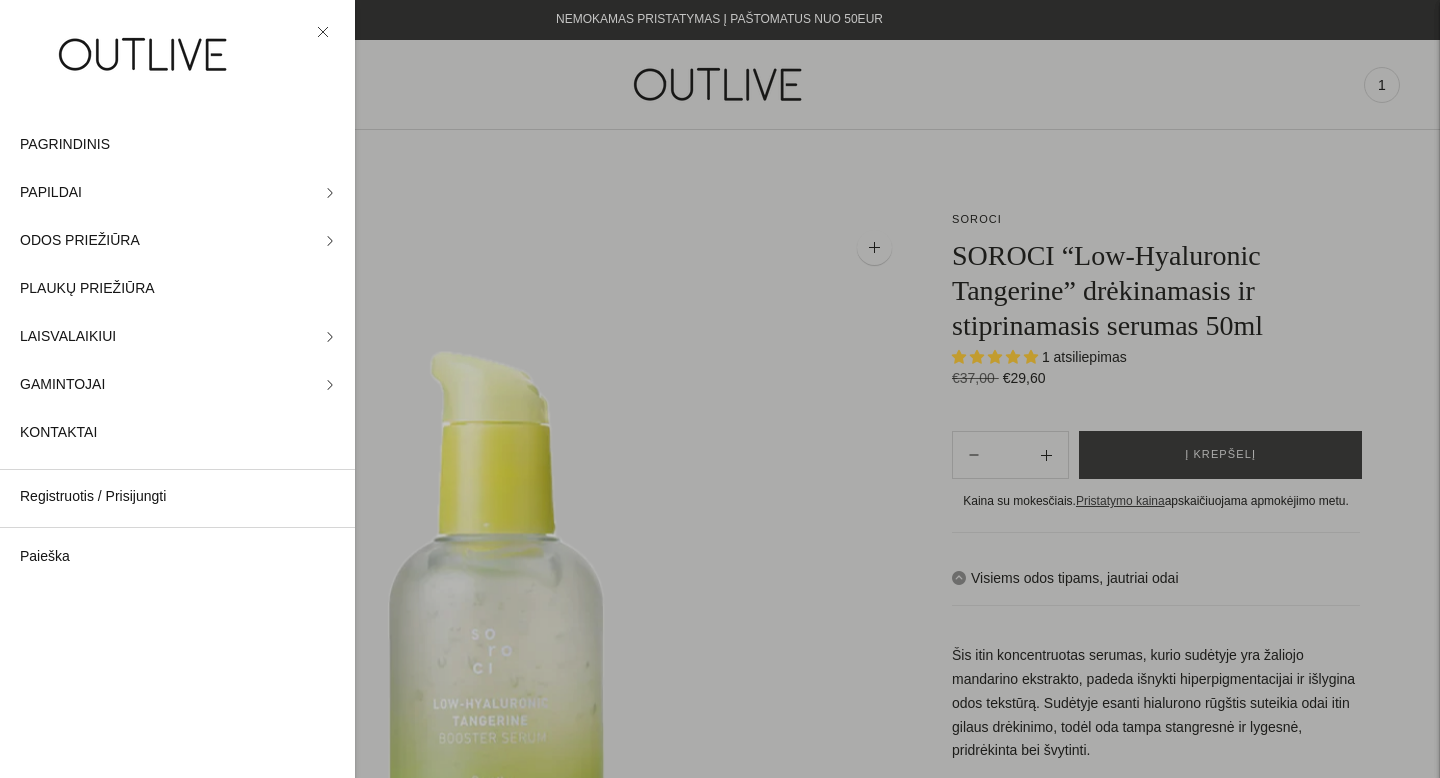 click at bounding box center (720, 389) 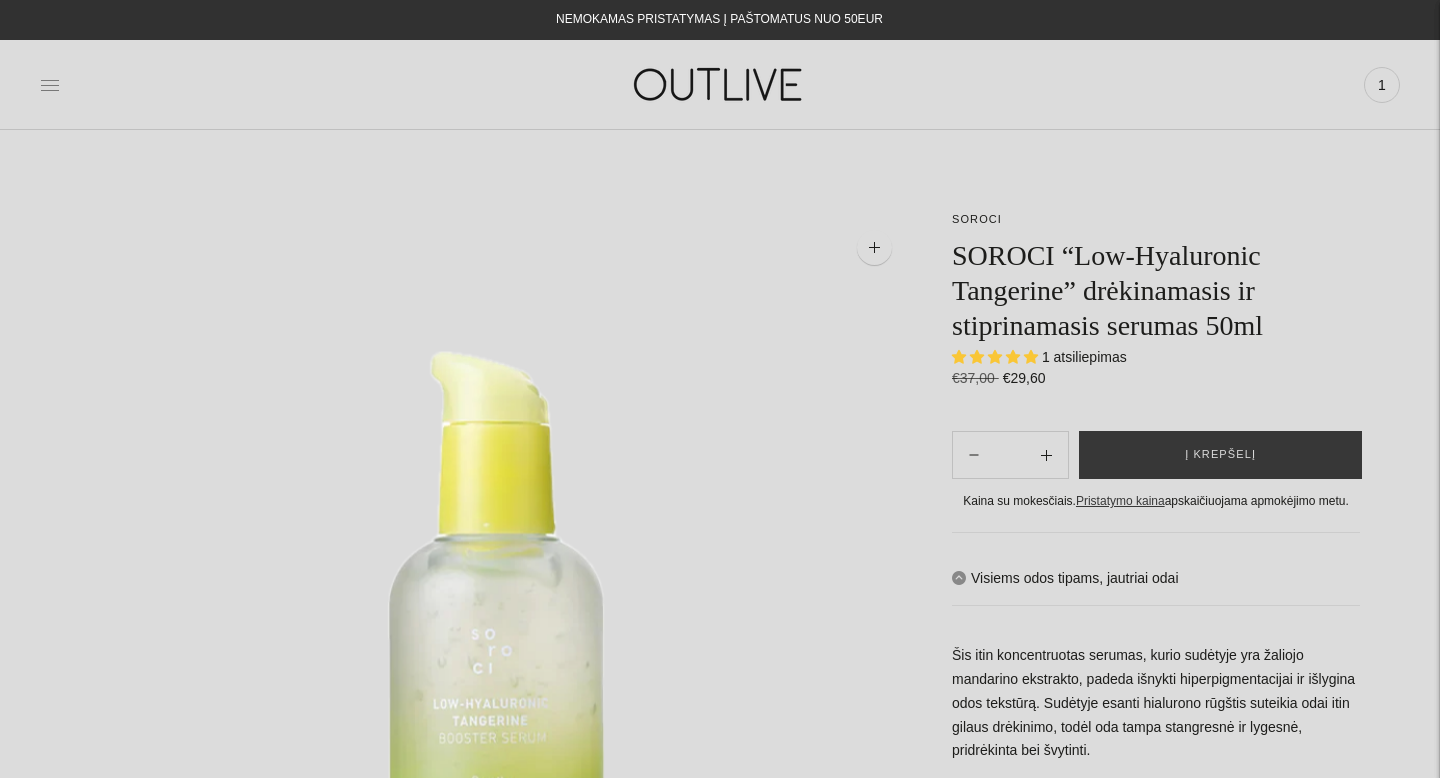 click 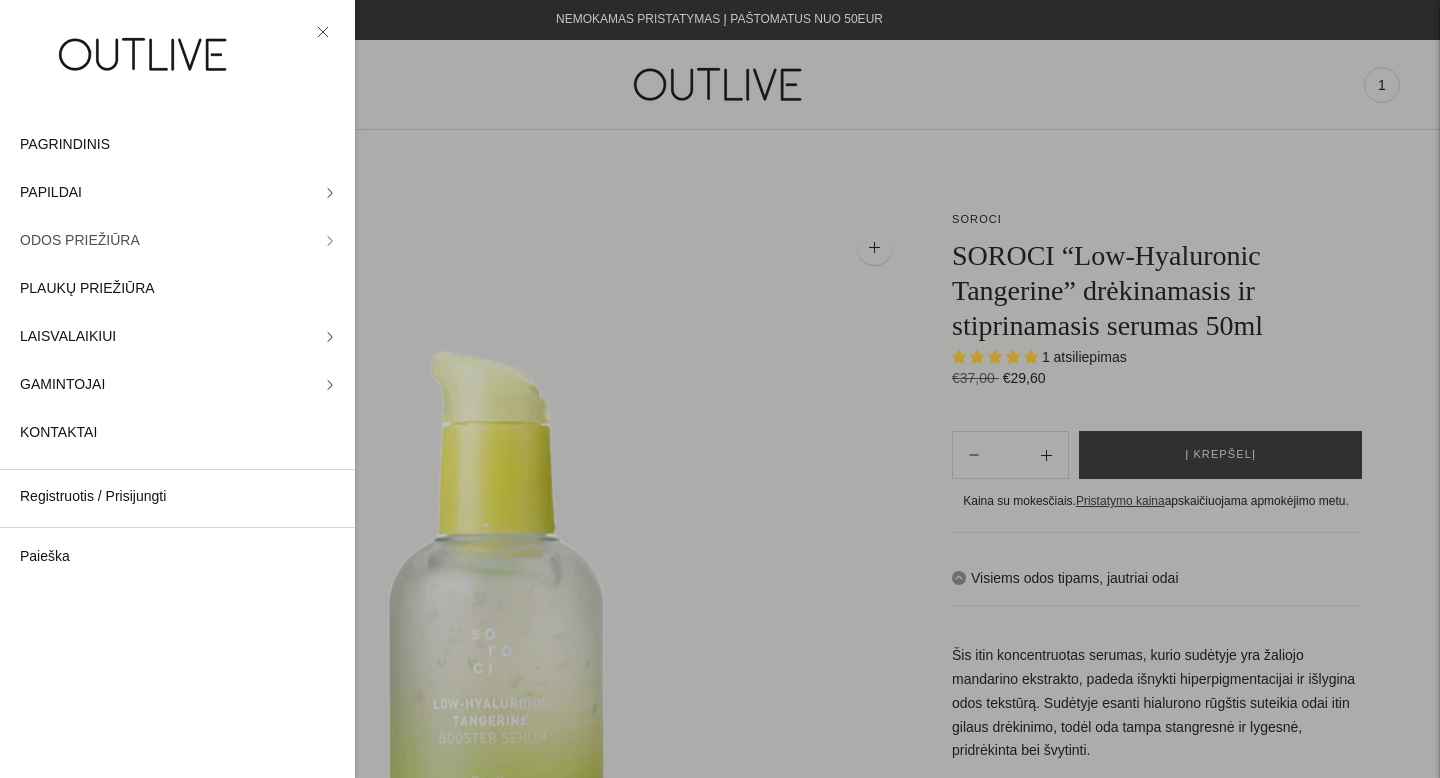 click on "ODOS PRIEŽIŪRA" at bounding box center (80, 241) 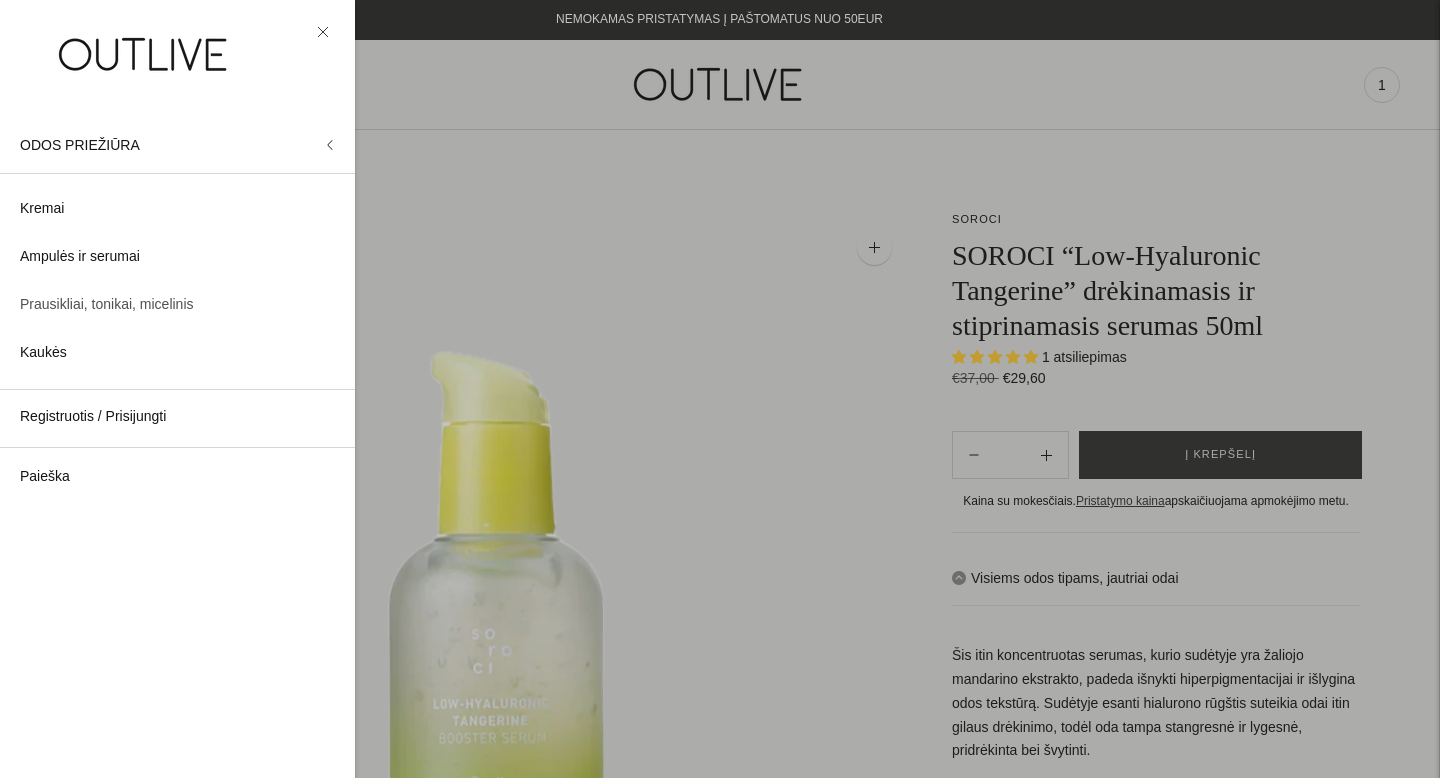 click on "Prausikliai, tonikai, micelinis" at bounding box center (107, 305) 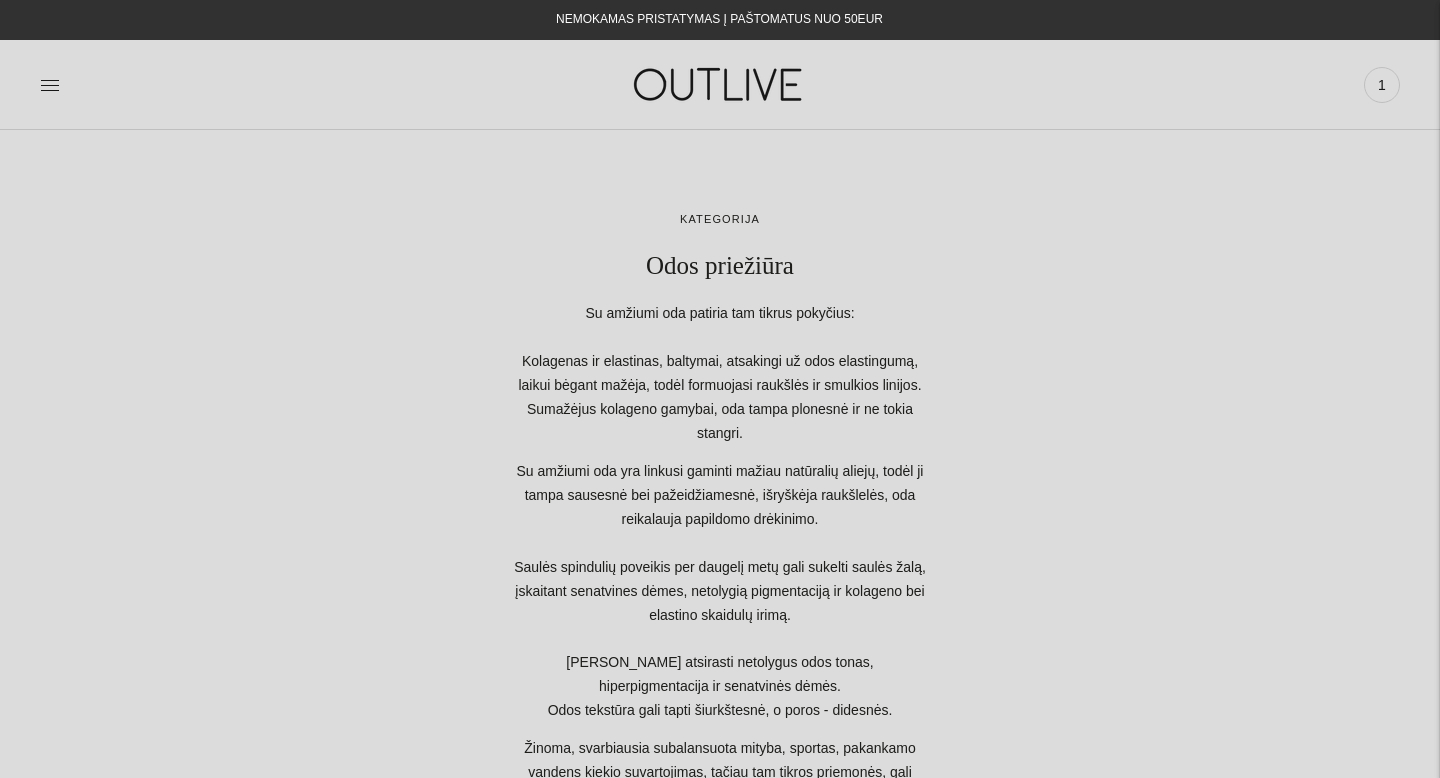scroll, scrollTop: 0, scrollLeft: 0, axis: both 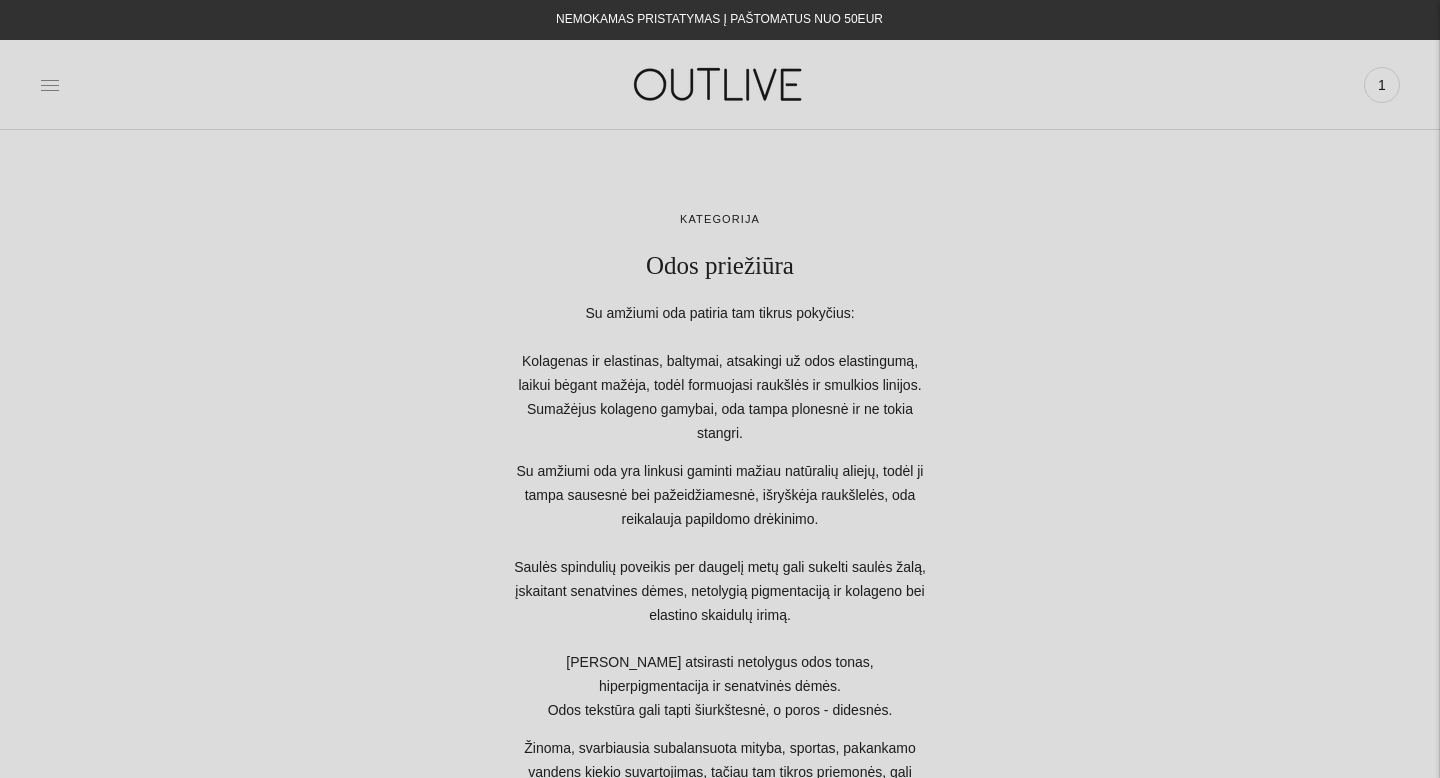 click 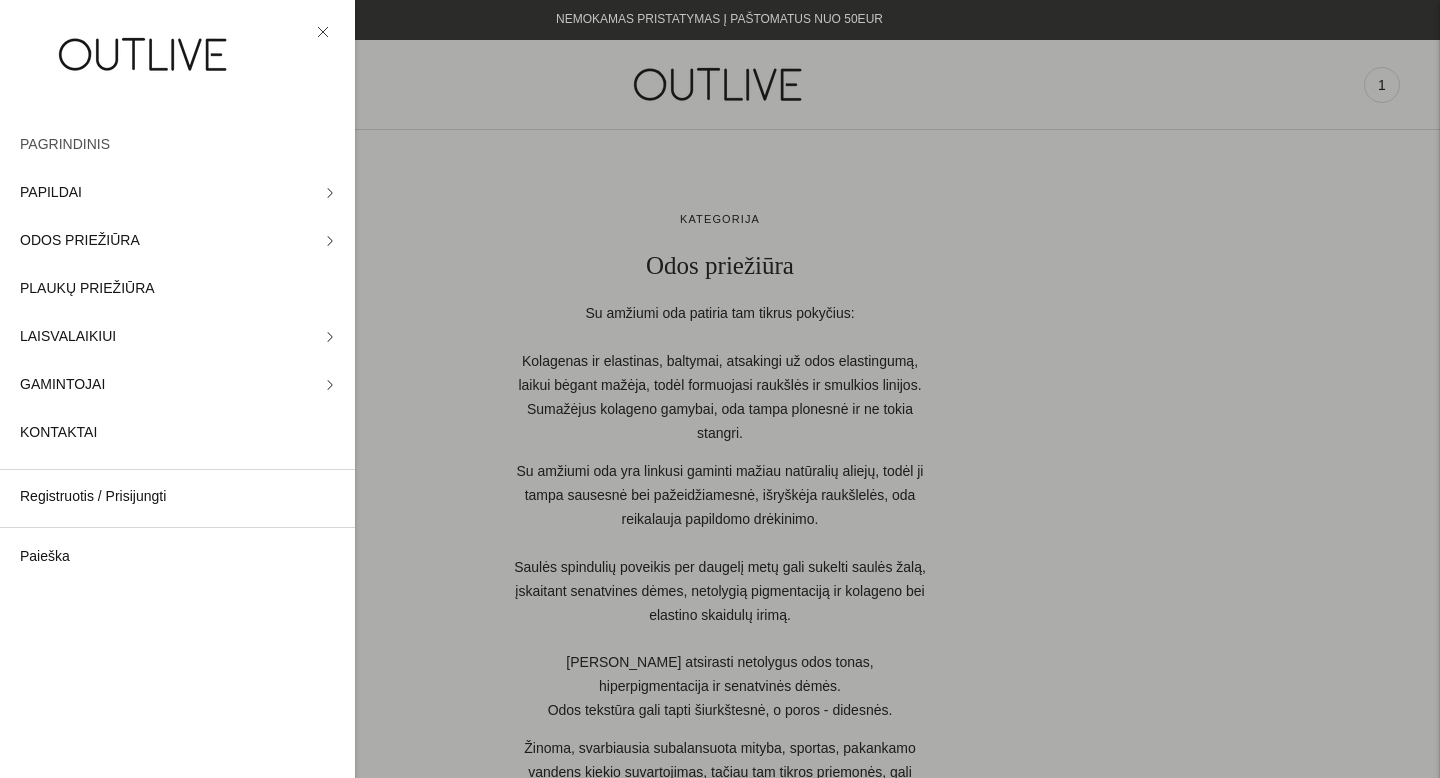 click on "PAGRINDINIS" at bounding box center (65, 145) 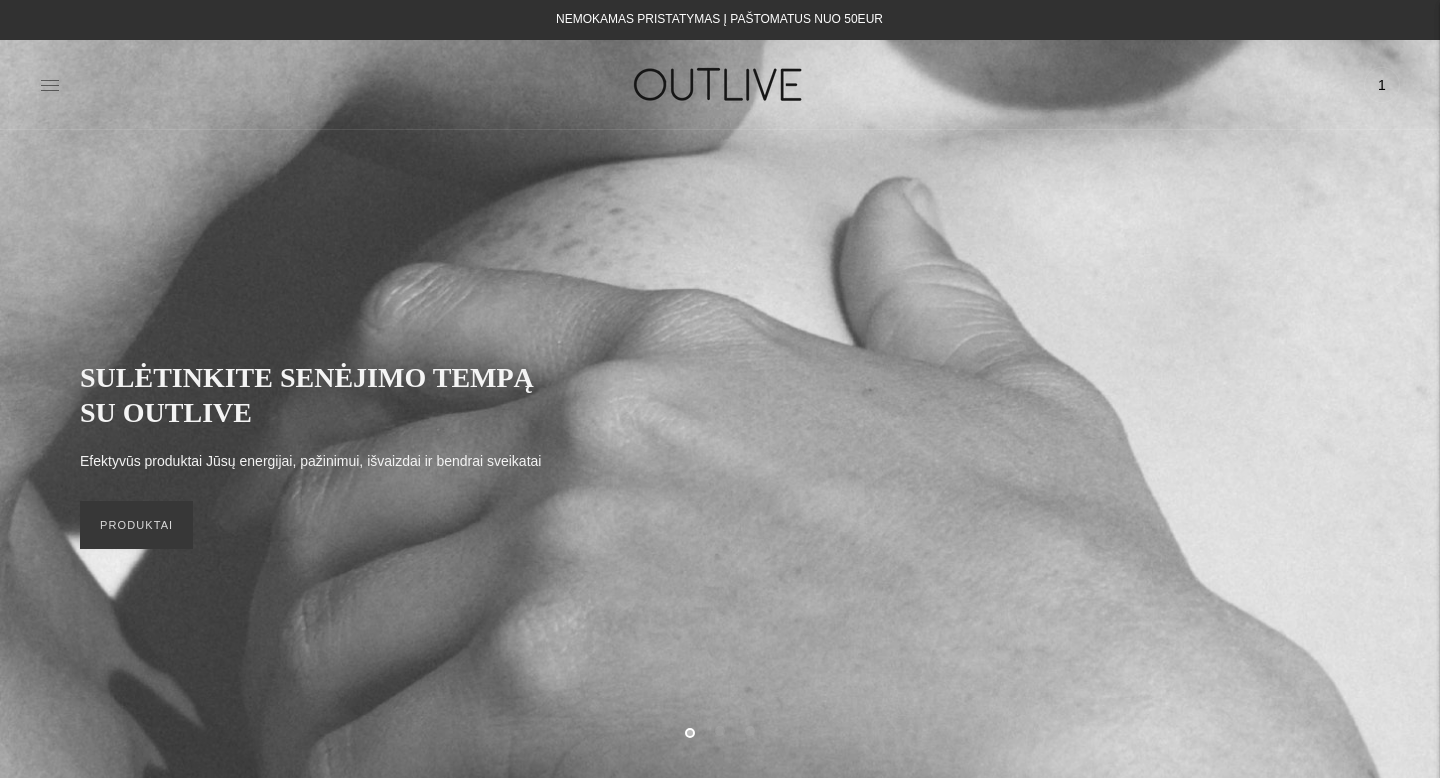 scroll, scrollTop: 0, scrollLeft: 0, axis: both 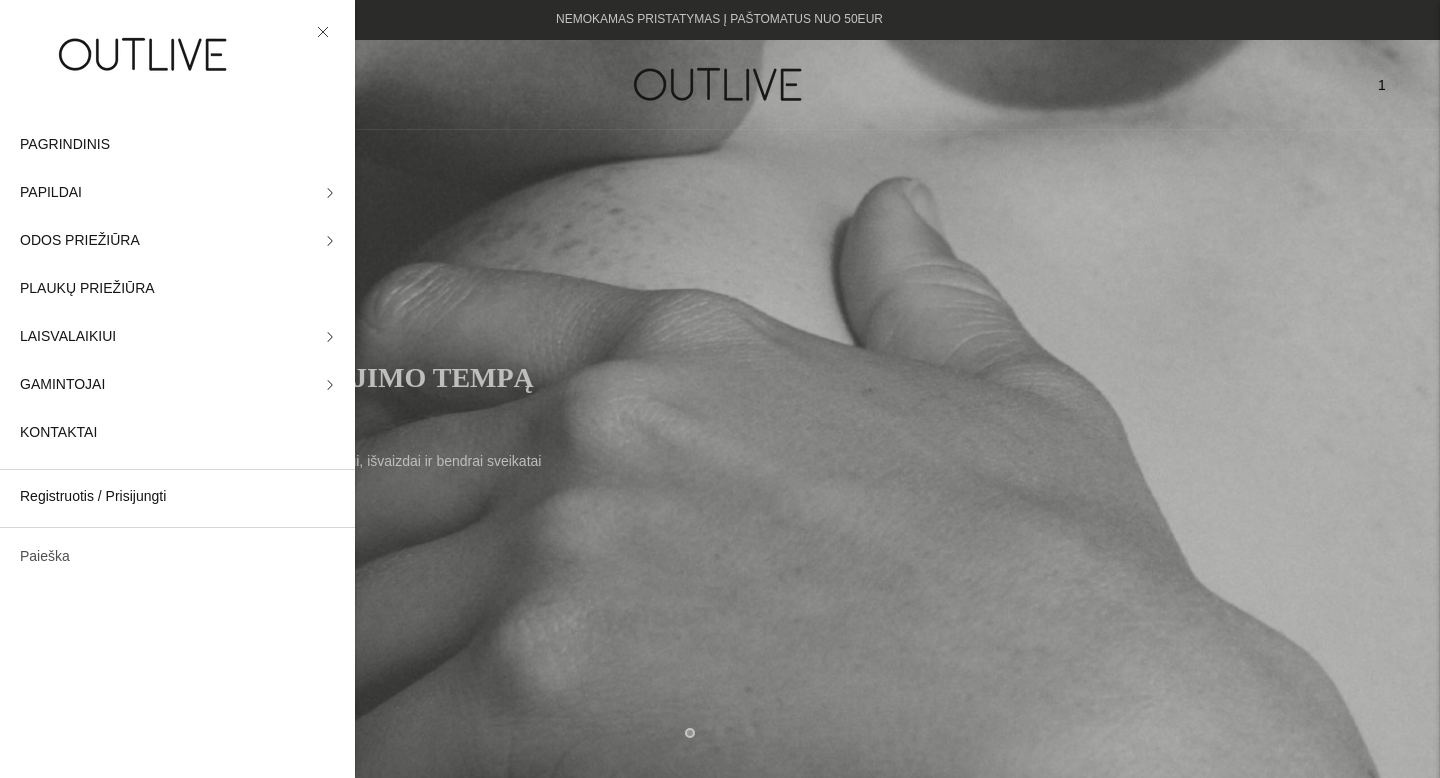 click on "Paieška" 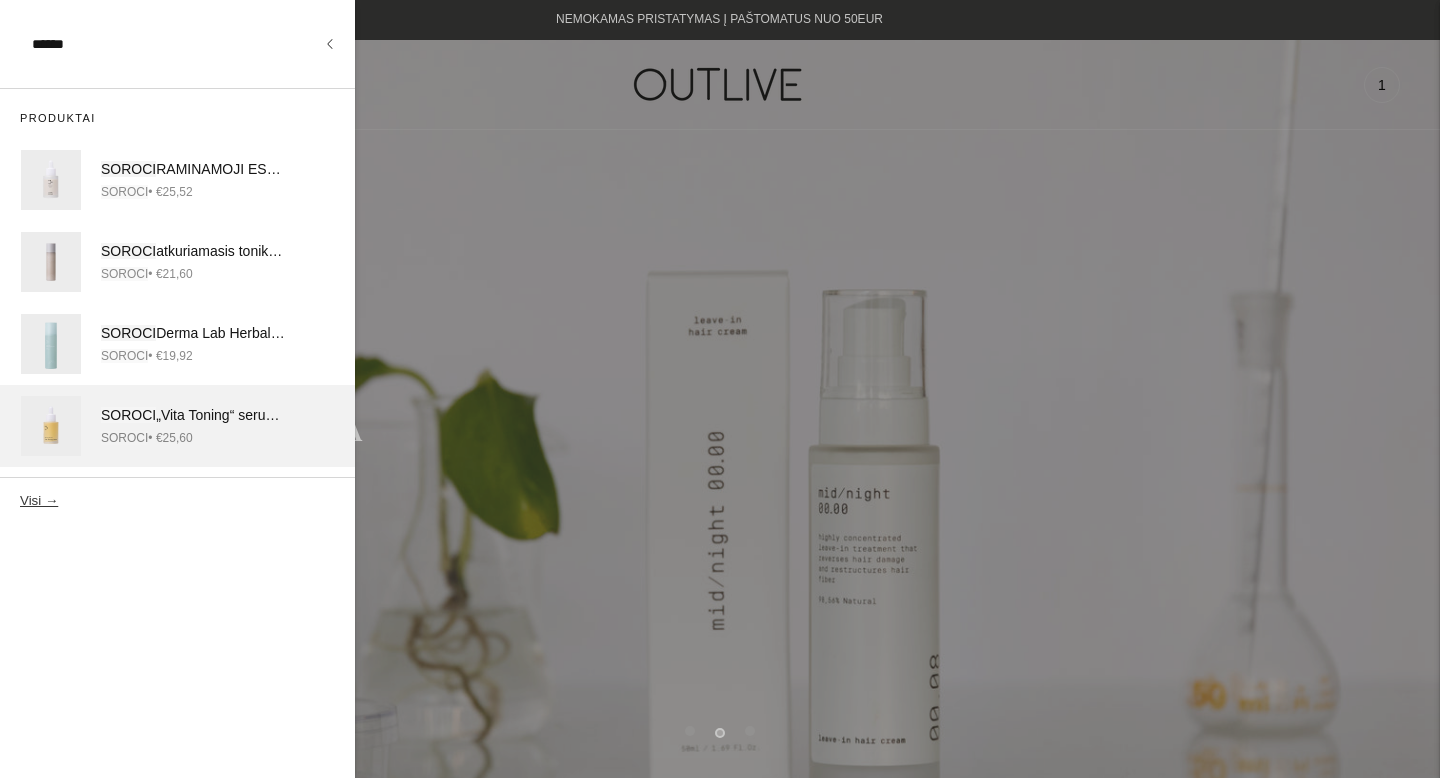 type on "******" 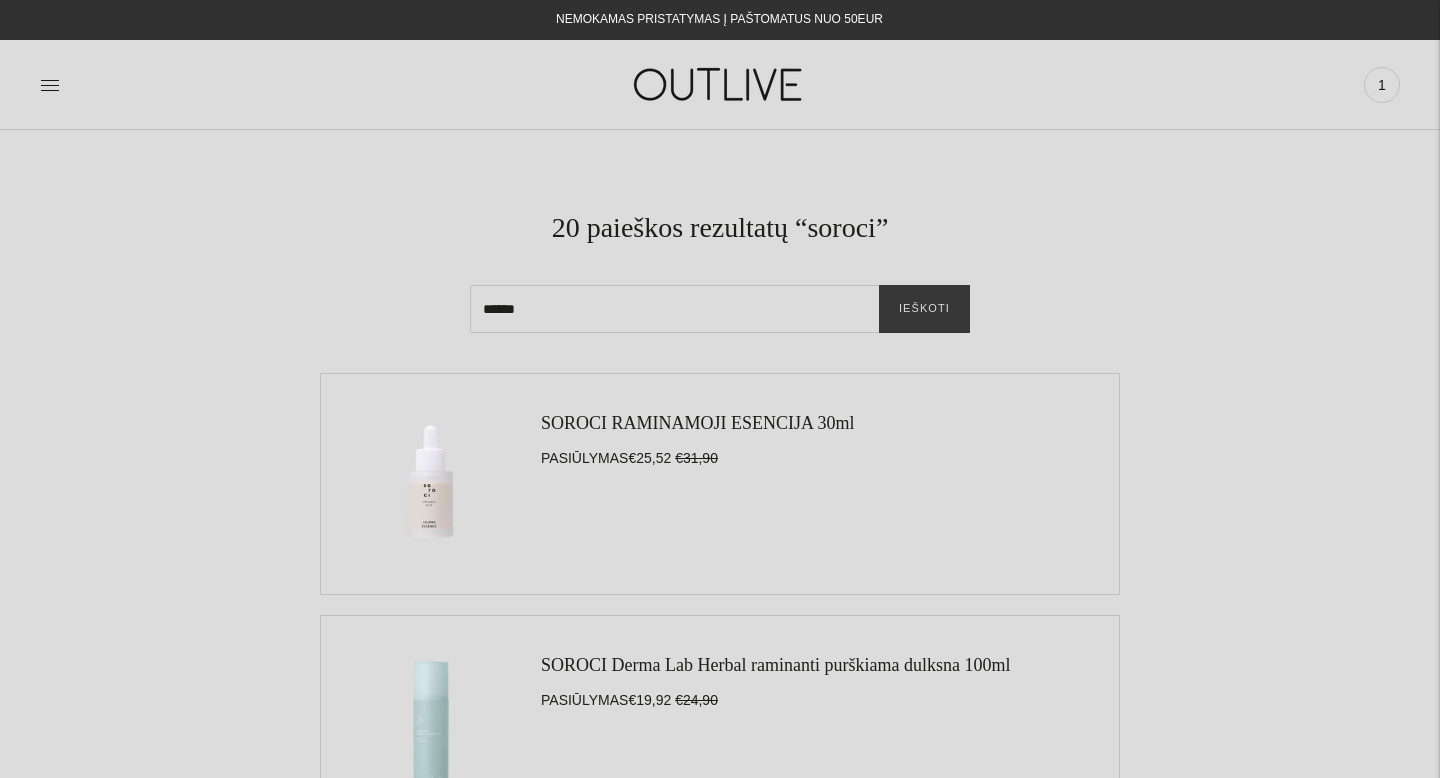 scroll, scrollTop: 0, scrollLeft: 0, axis: both 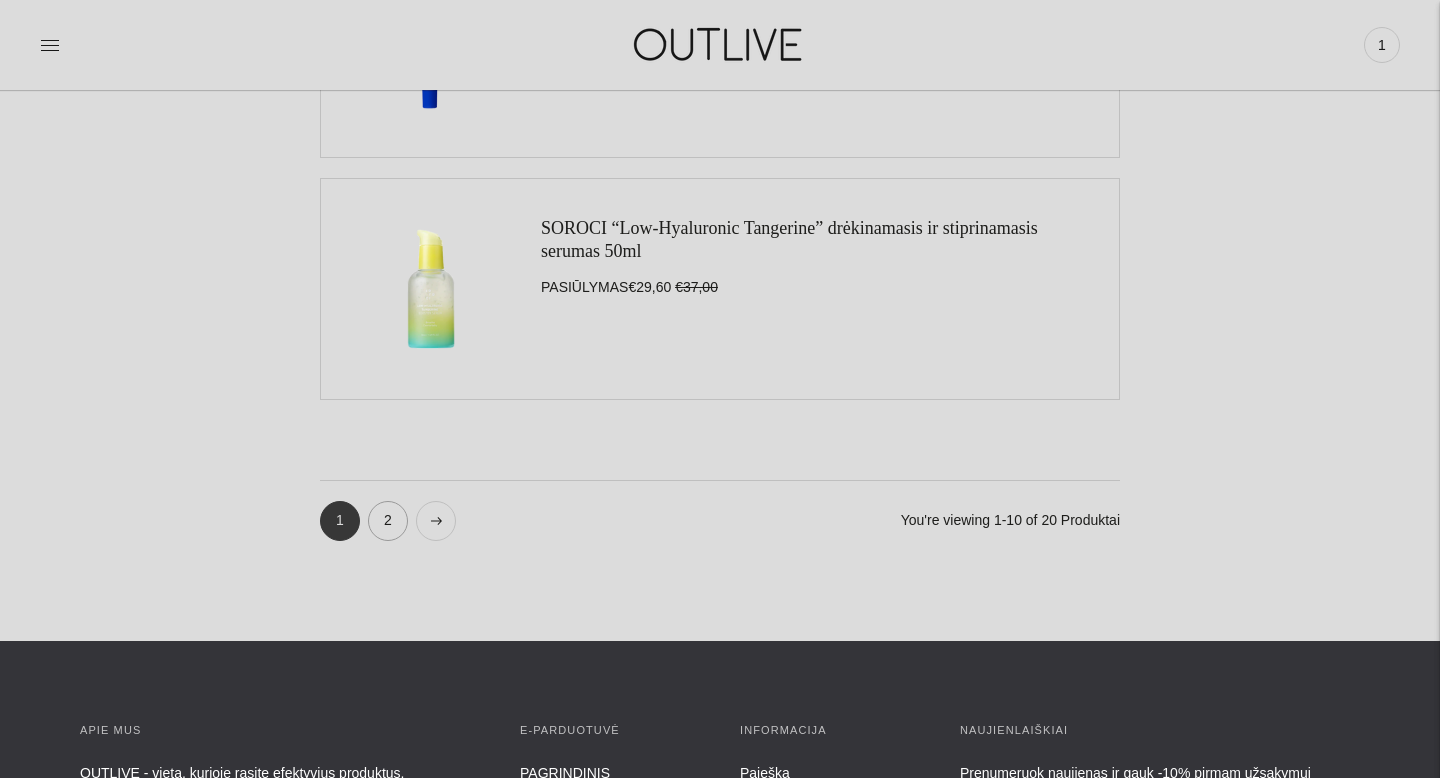 click on "2" at bounding box center [388, 521] 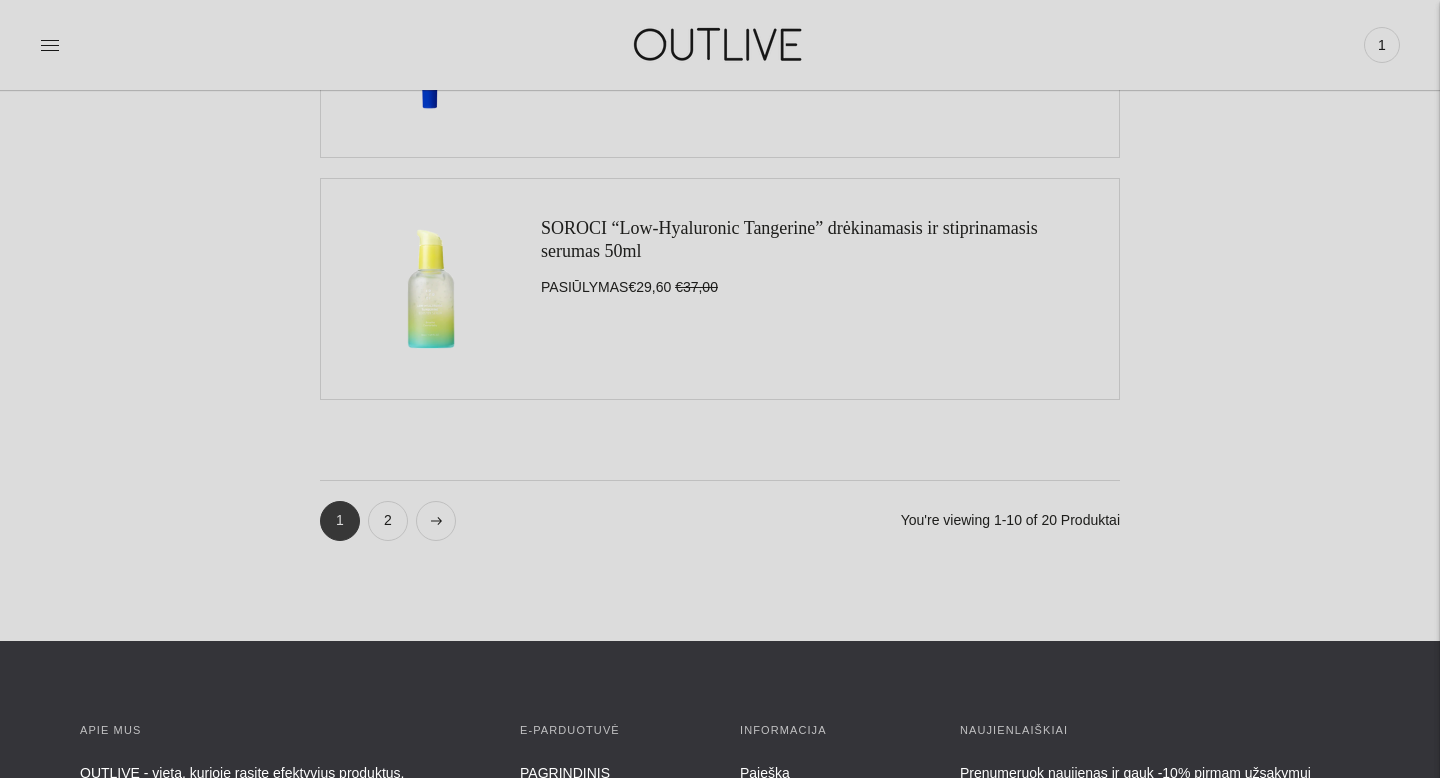 click on "SOROCI “Low-Hyaluronic Tangerine” drėkinamasis ir stiprinamasis serumas 50ml" at bounding box center (789, 239) 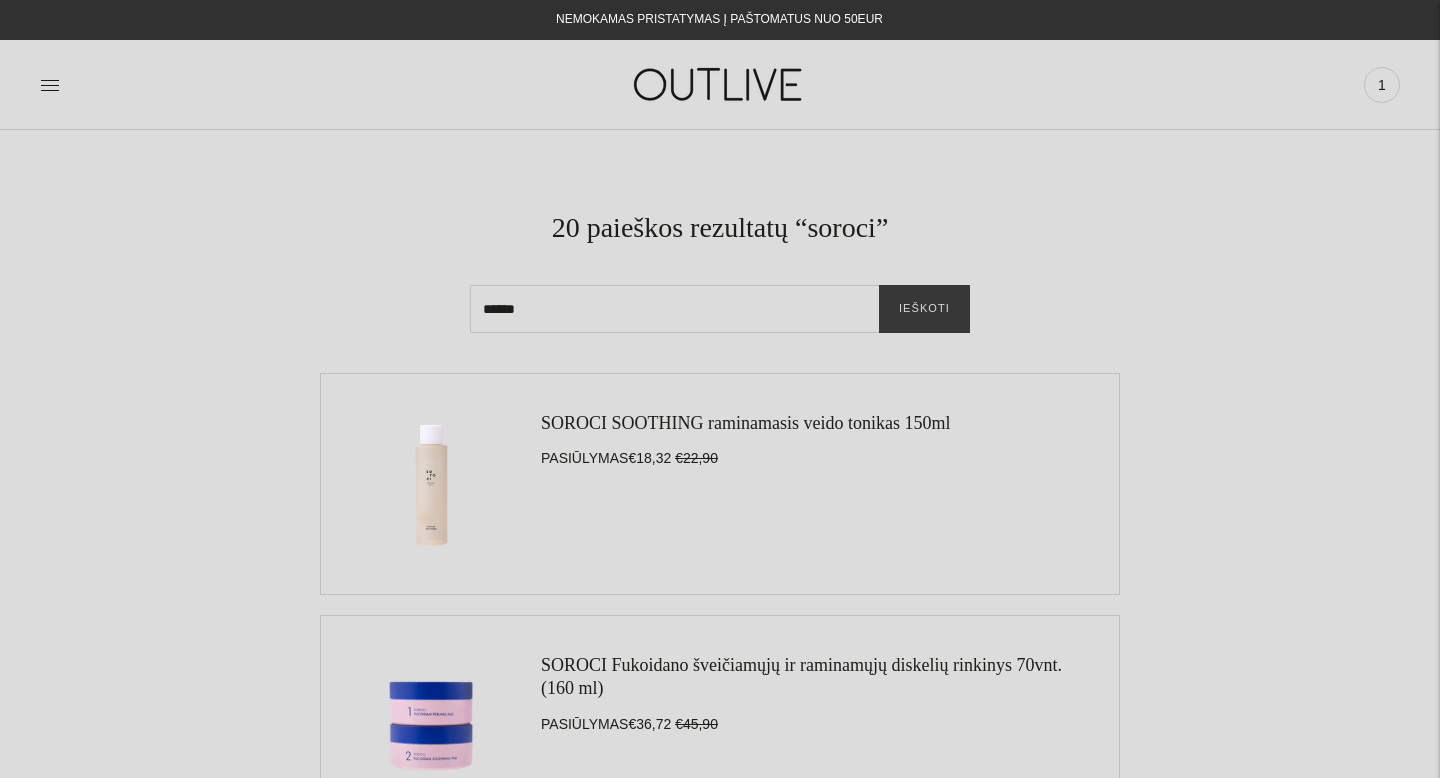 scroll, scrollTop: 0, scrollLeft: 0, axis: both 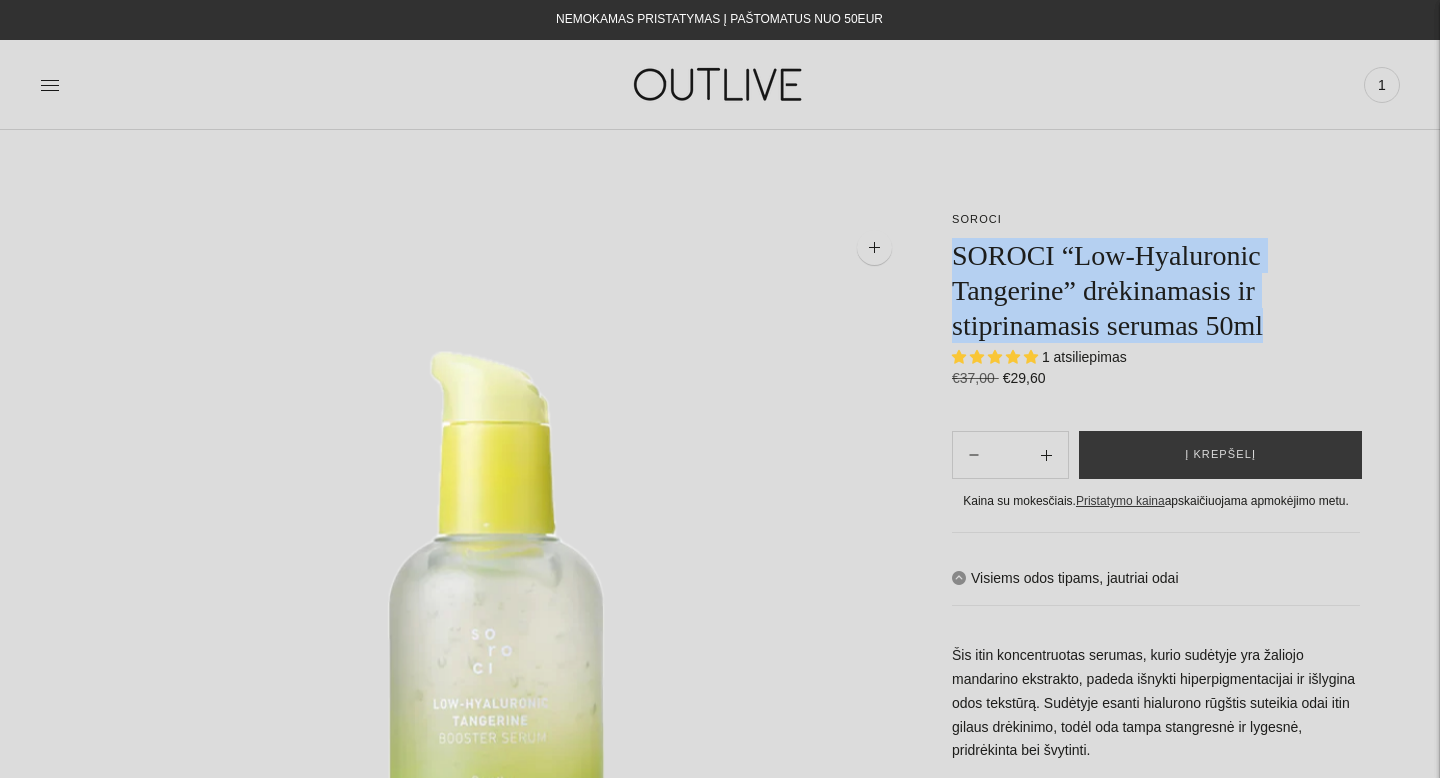 drag, startPoint x: 1305, startPoint y: 330, endPoint x: 949, endPoint y: 249, distance: 365.0986 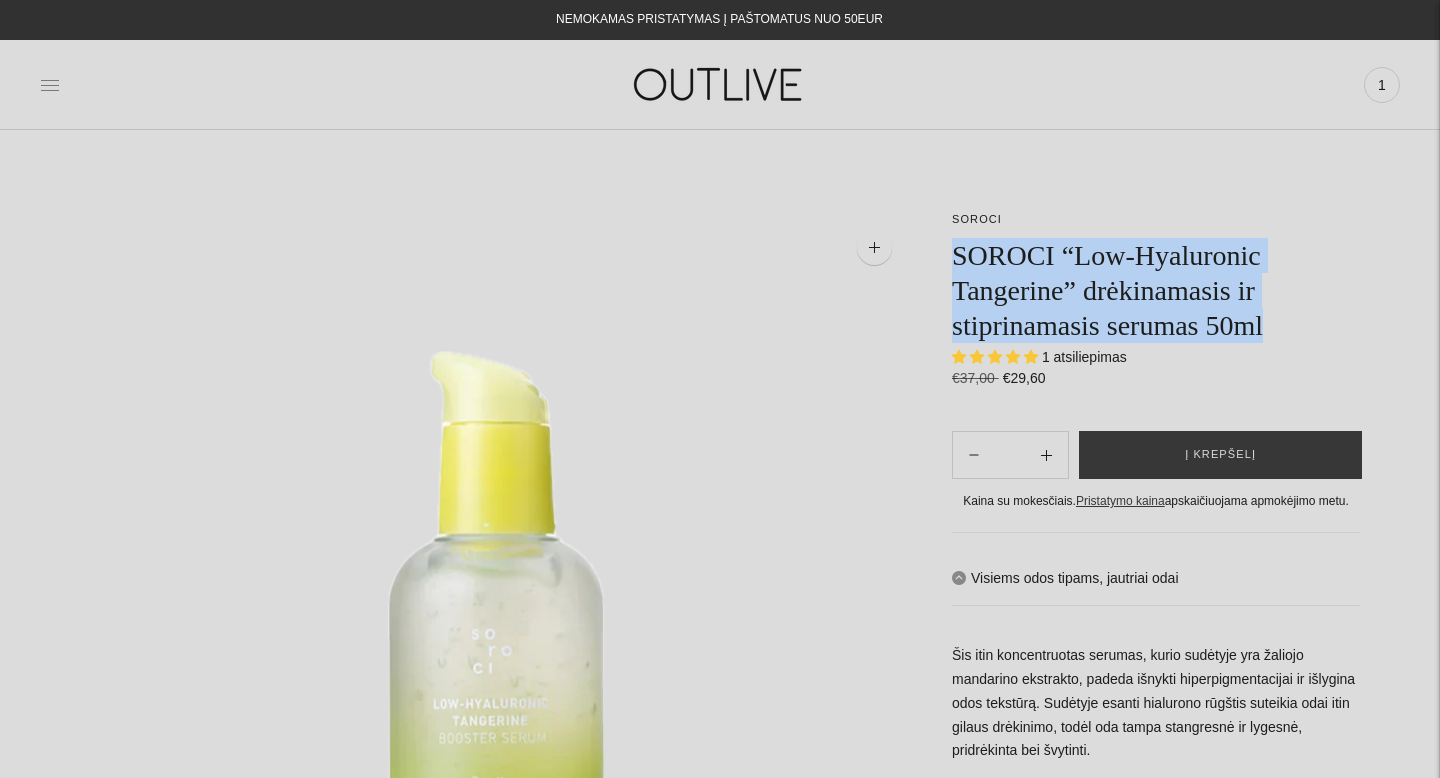 click 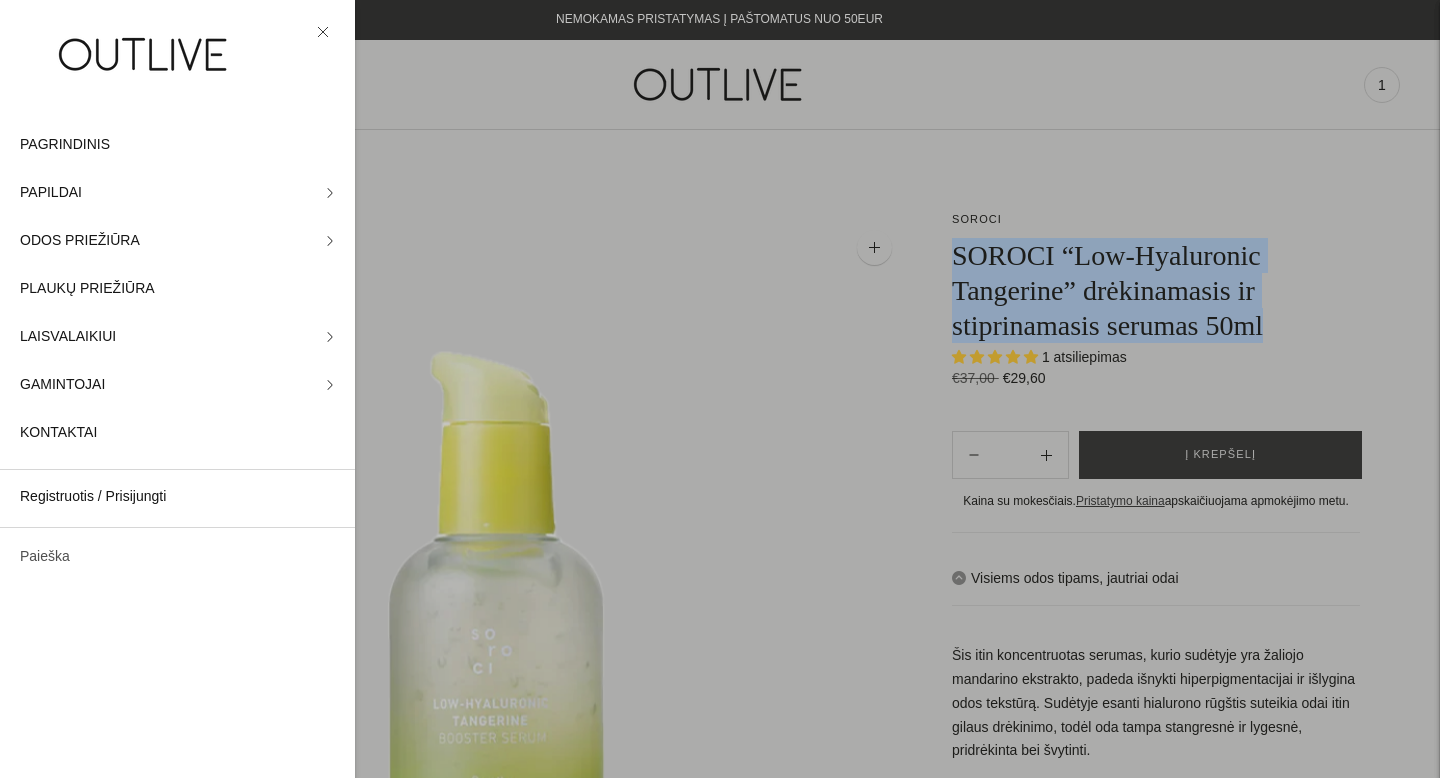 click on "Paieška" at bounding box center [177, 557] 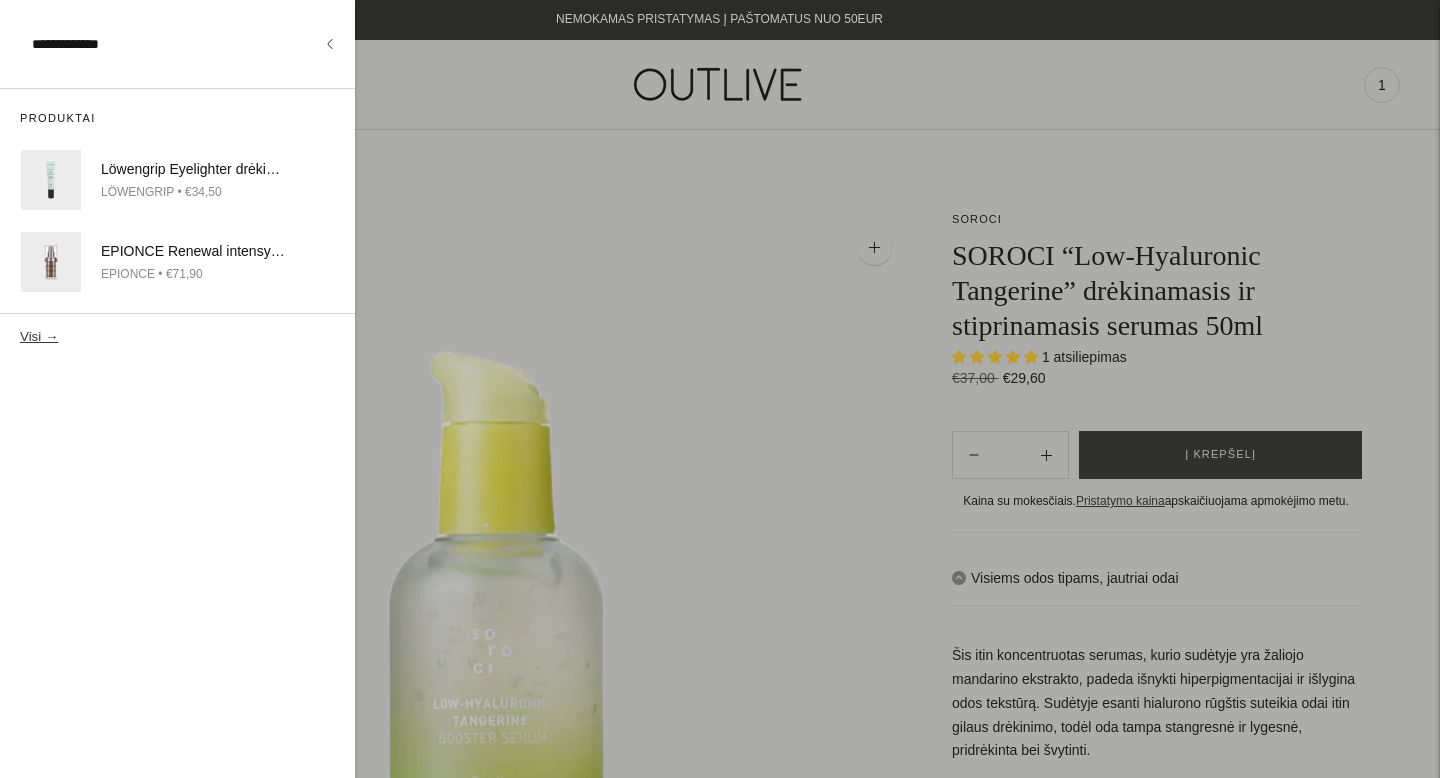 type on "**********" 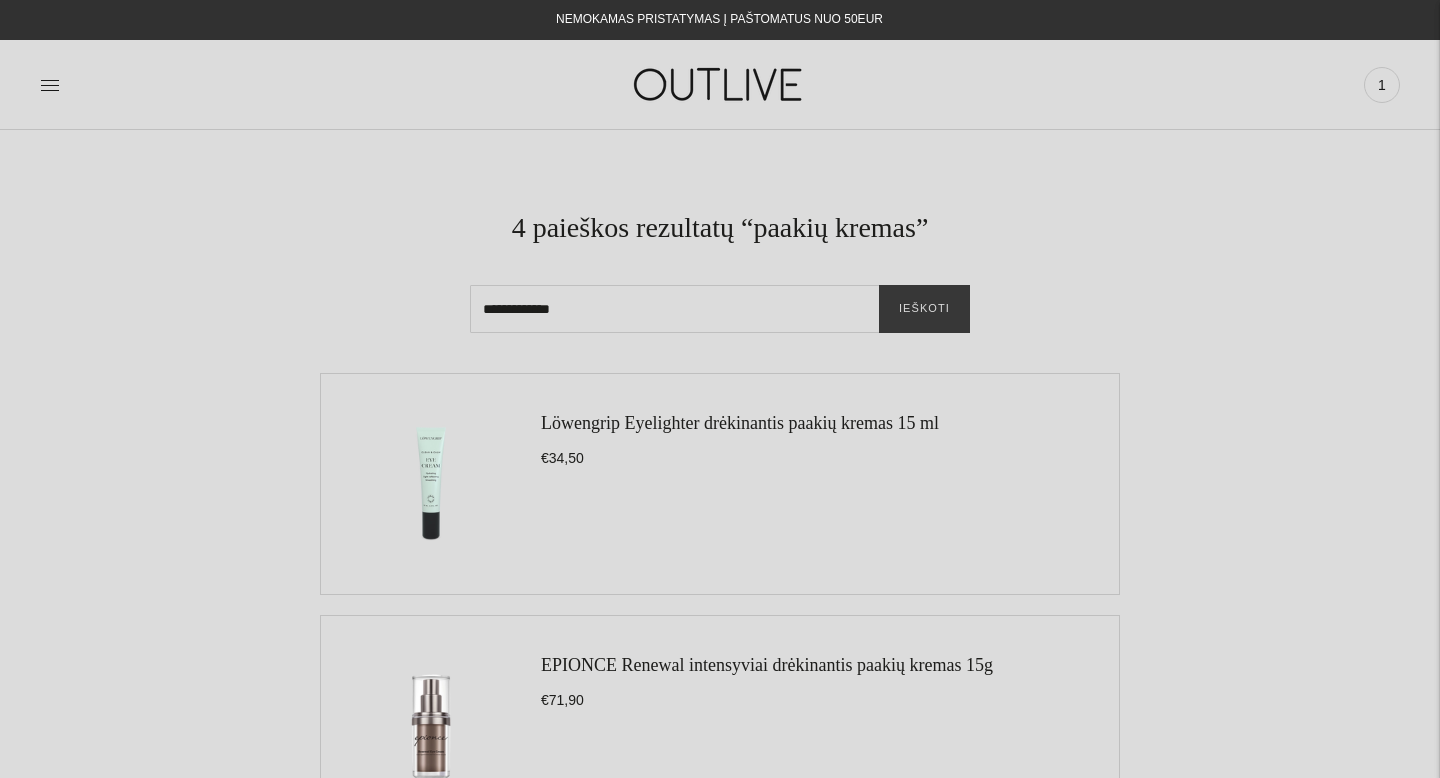 scroll, scrollTop: 0, scrollLeft: 0, axis: both 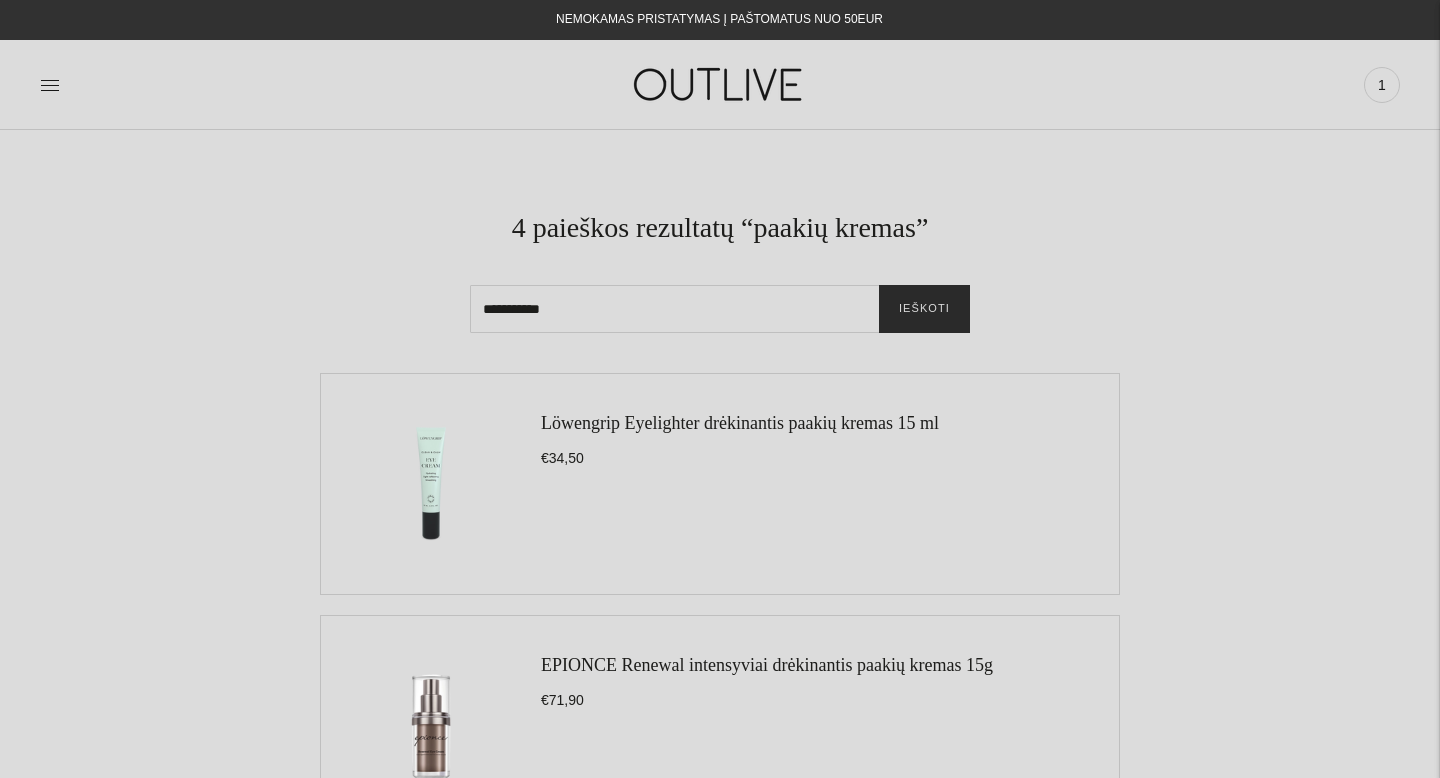type on "**********" 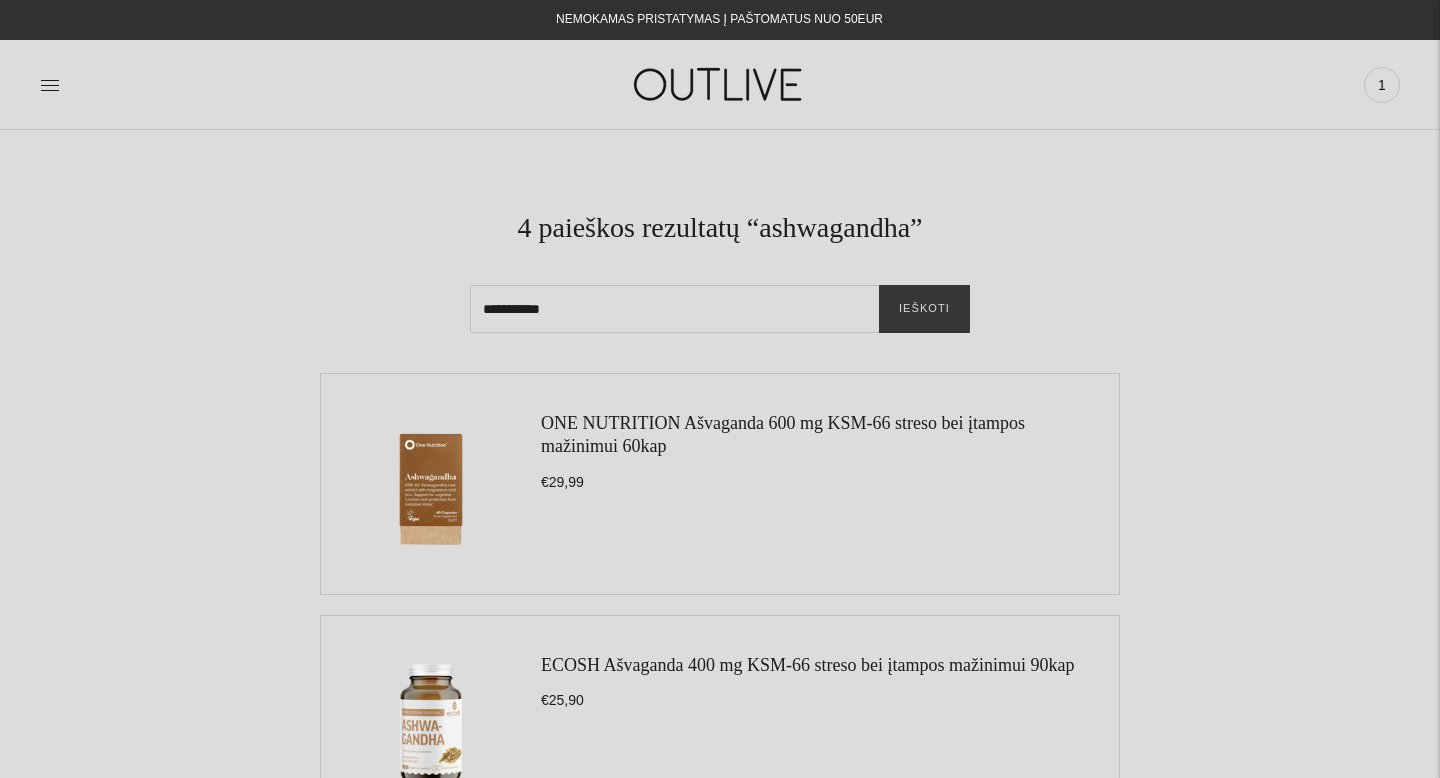 scroll, scrollTop: 0, scrollLeft: 0, axis: both 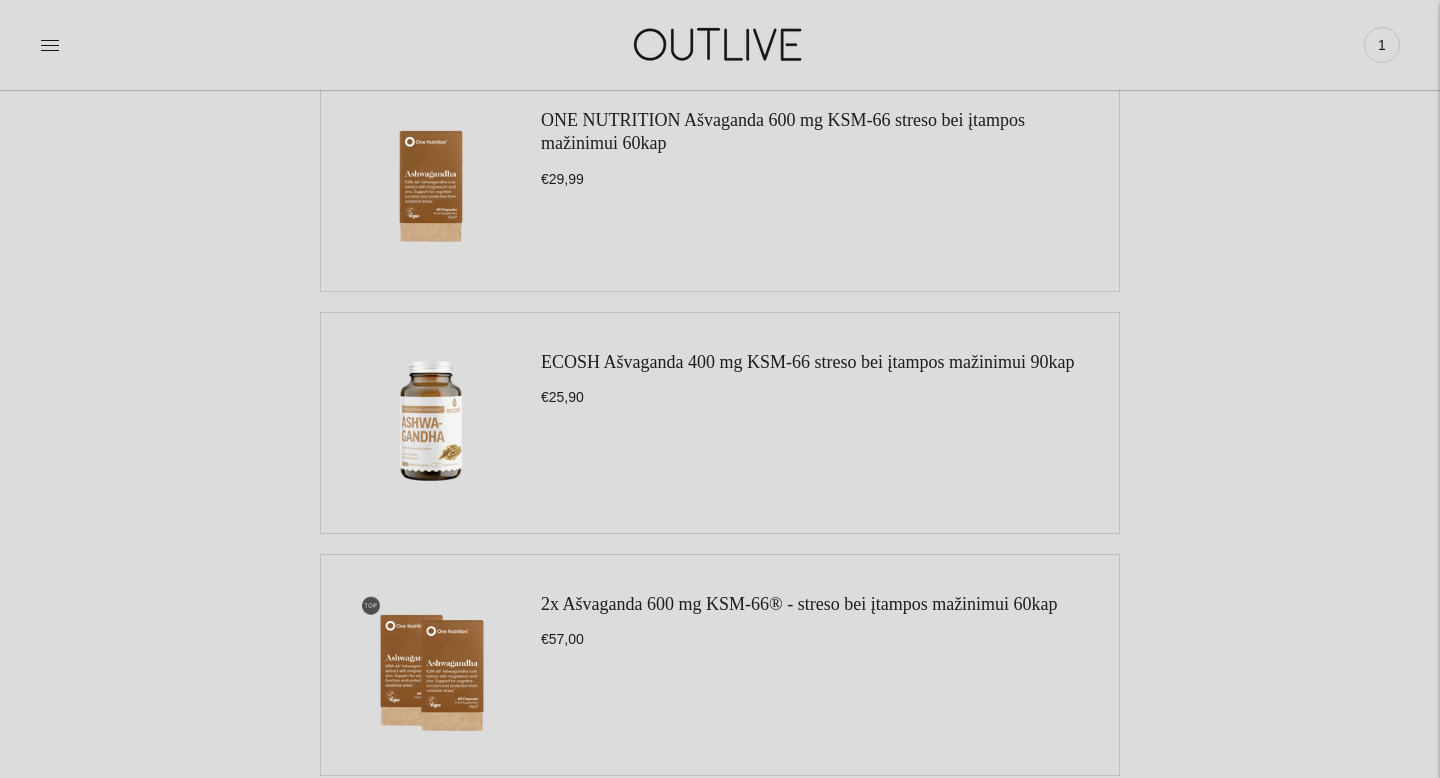 click on "2x Ašvaganda 600 mg KSM-66® - streso bei įtampos mažinimui 60kap" at bounding box center [799, 604] 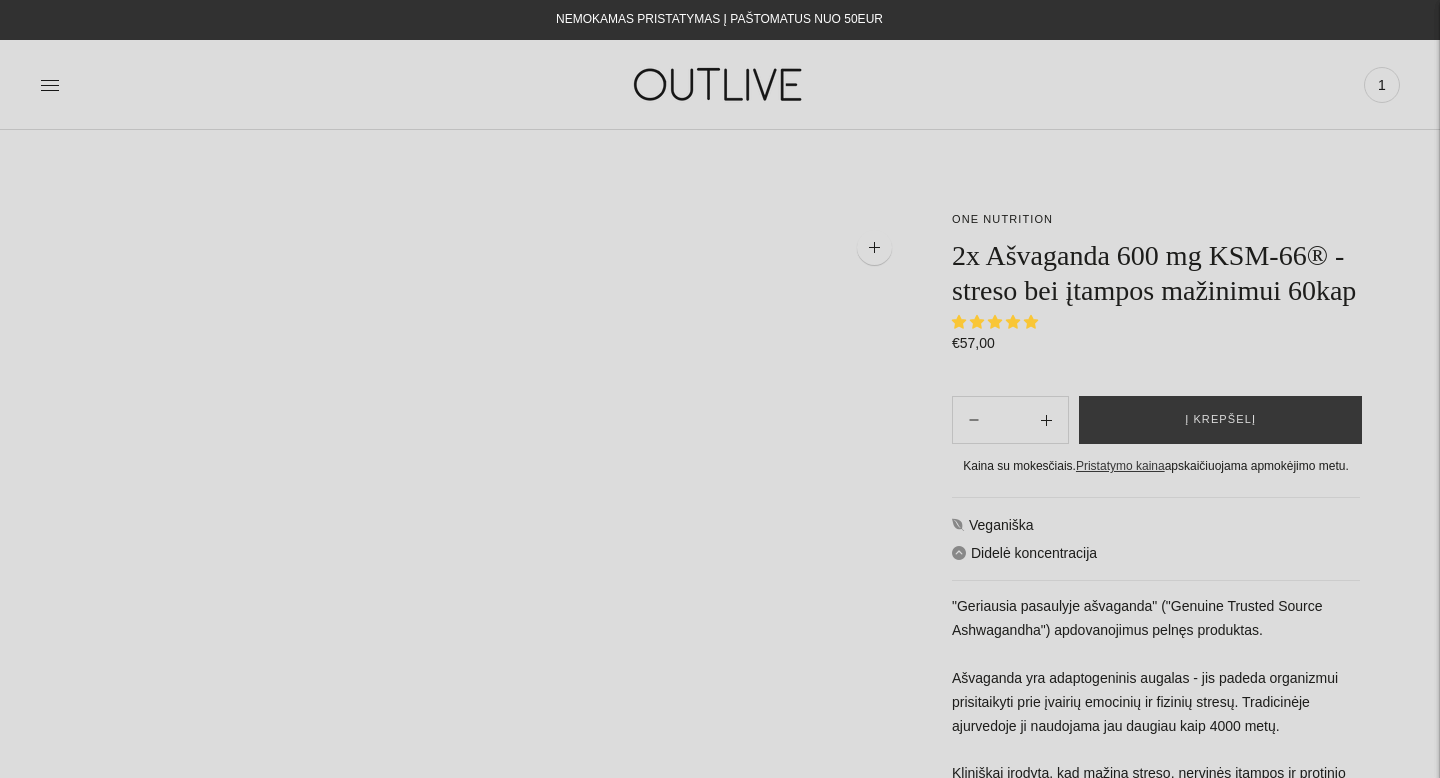 scroll, scrollTop: 0, scrollLeft: 0, axis: both 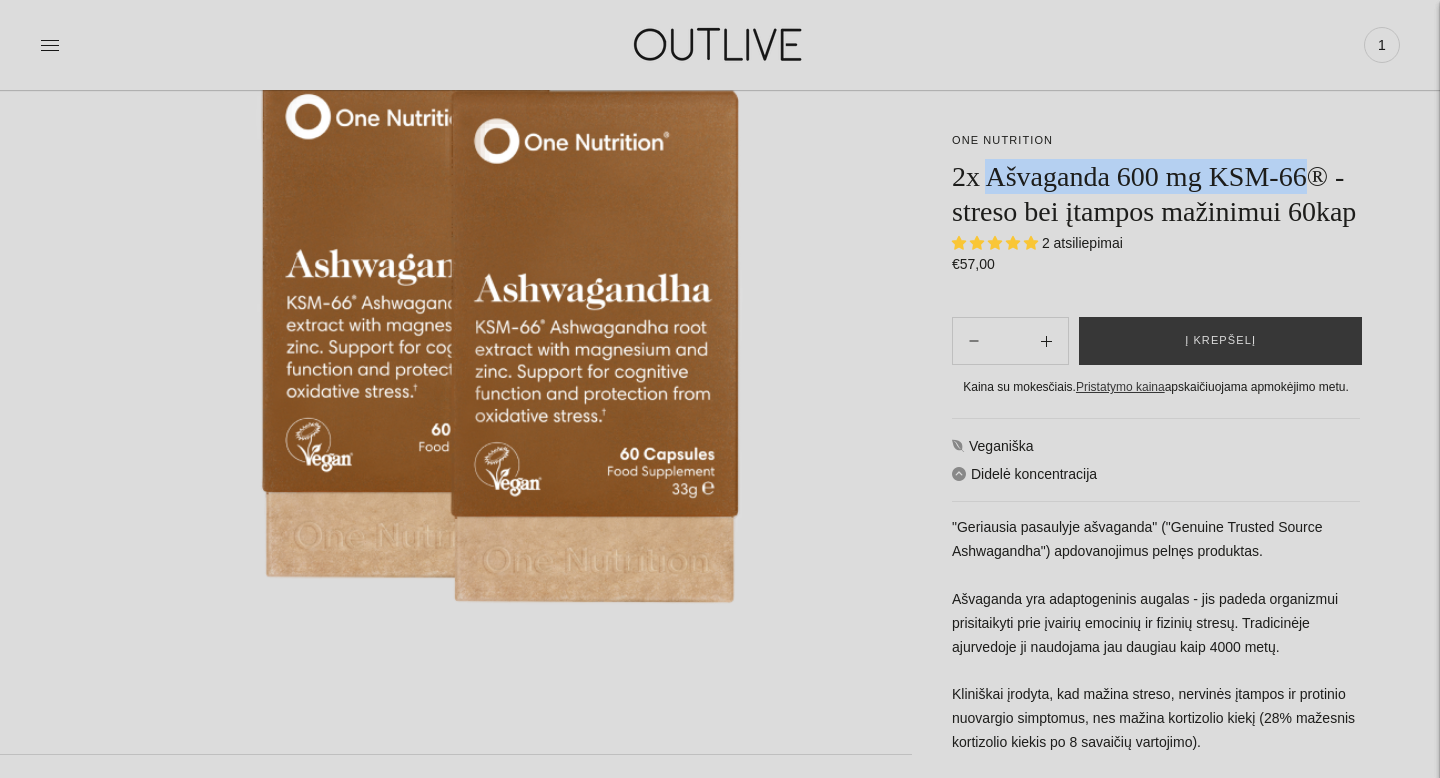 drag, startPoint x: 996, startPoint y: 175, endPoint x: 1329, endPoint y: 186, distance: 333.18164 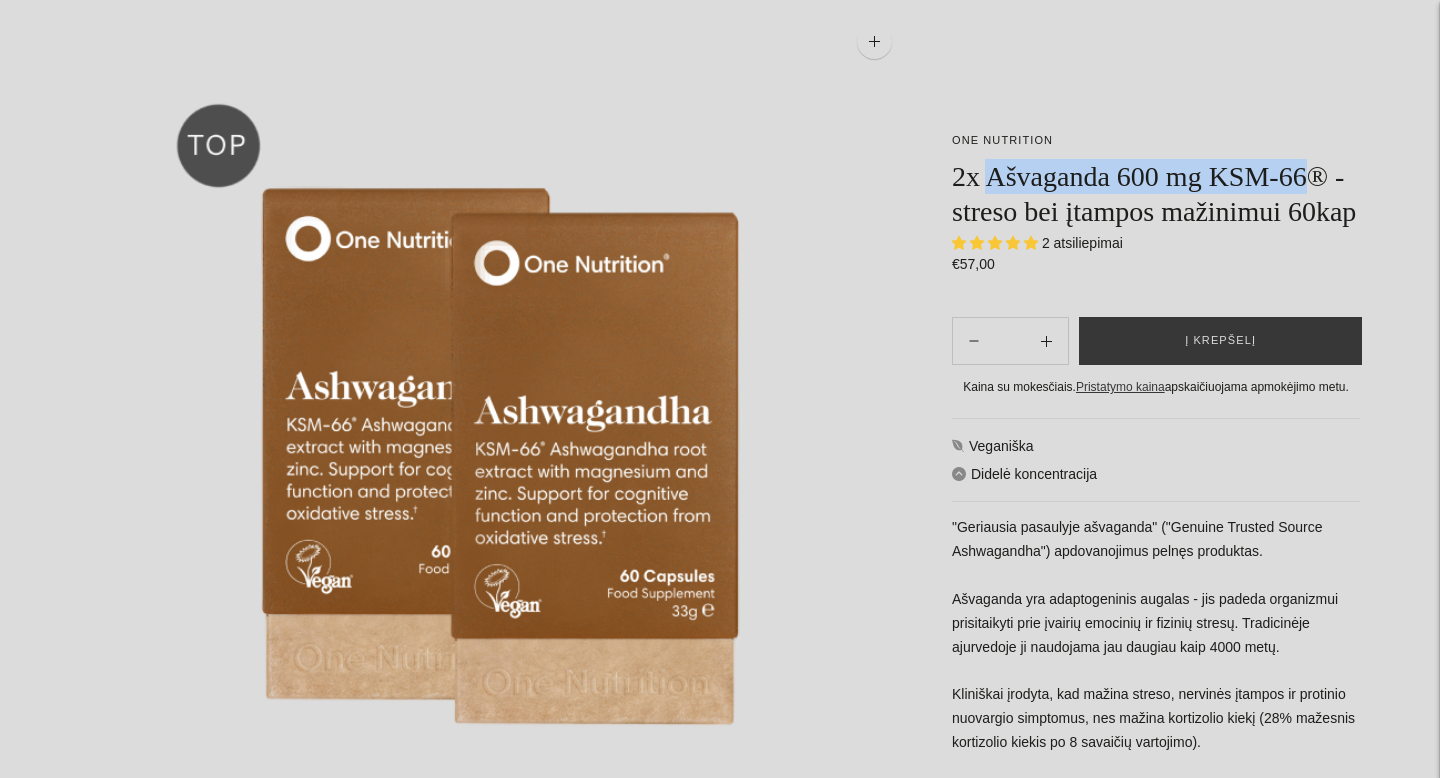 scroll, scrollTop: 0, scrollLeft: 0, axis: both 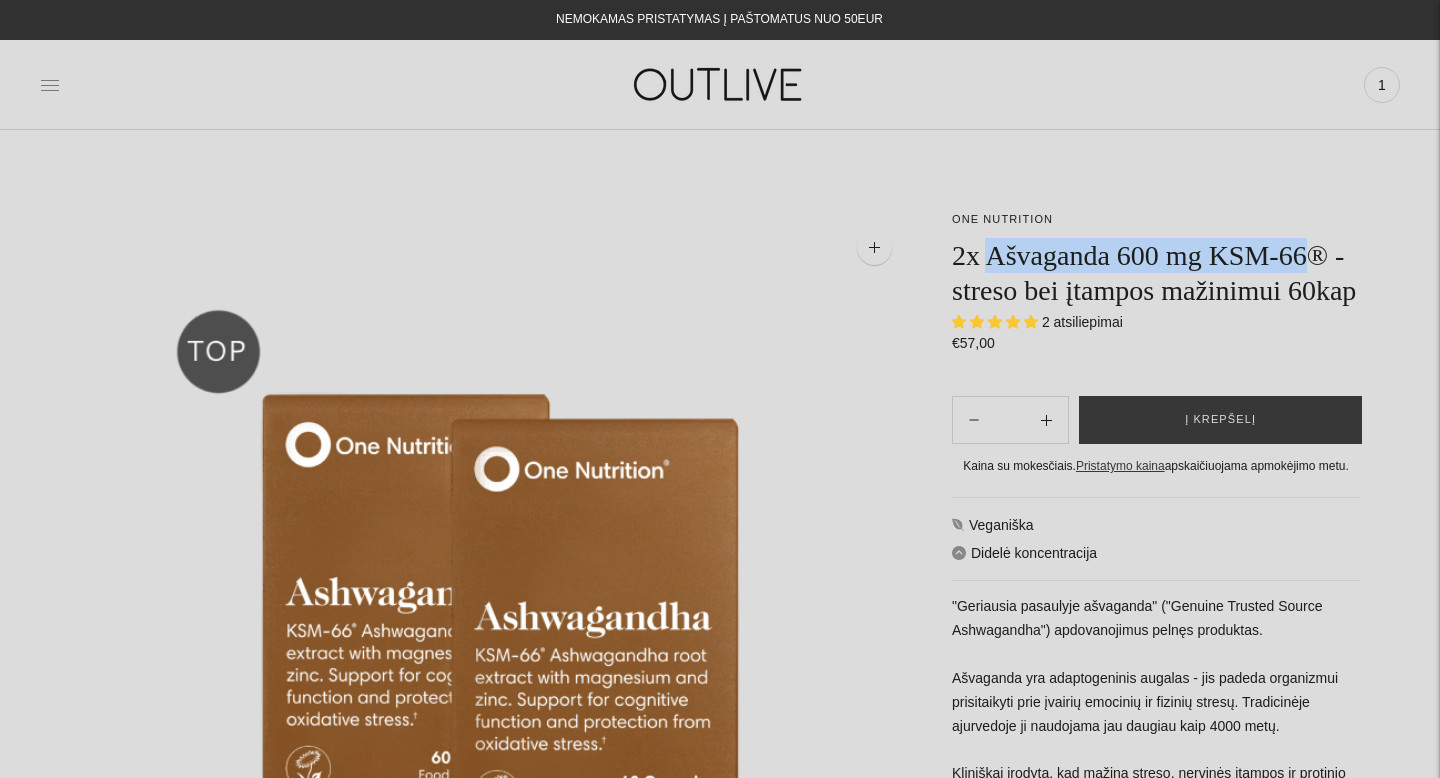 click 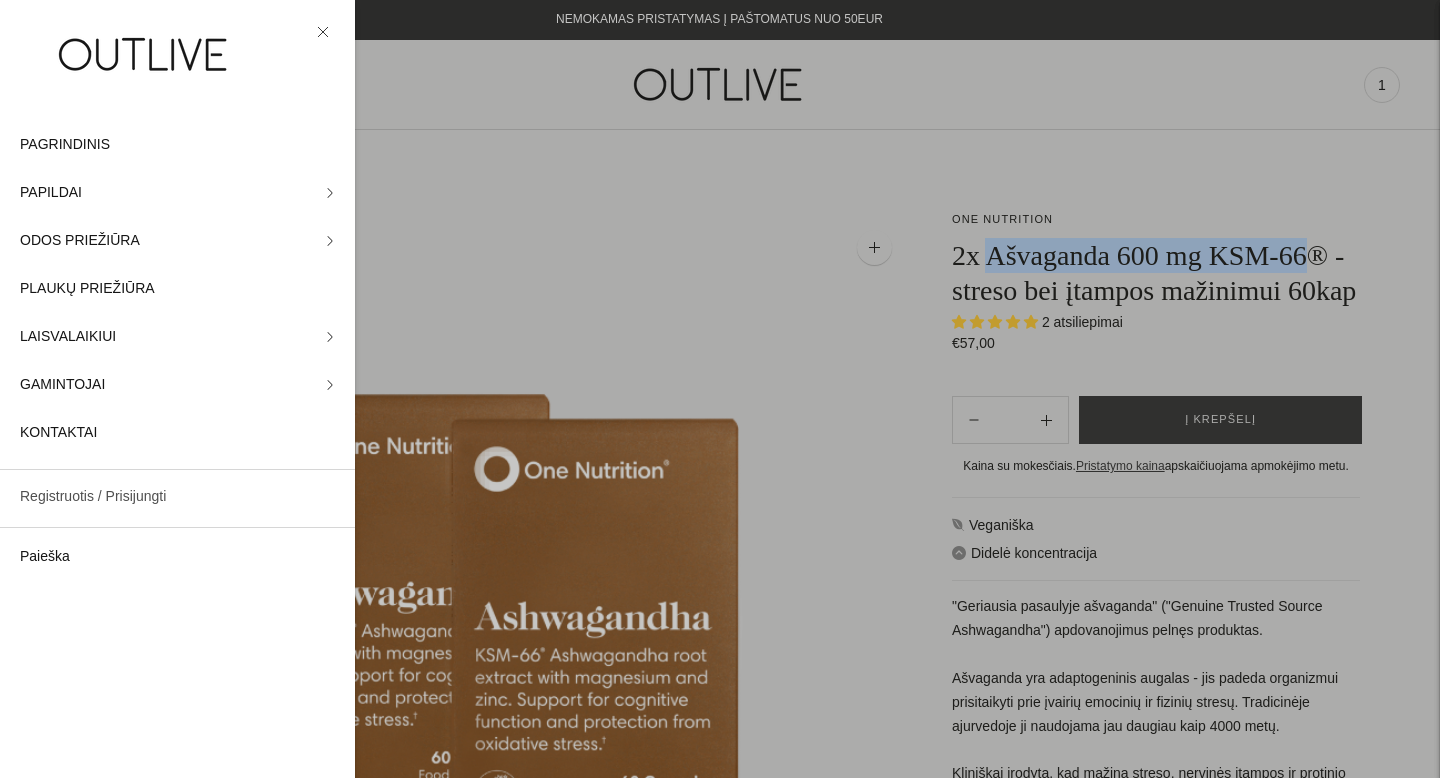click on "Registruotis / Prisijungti" at bounding box center (177, 497) 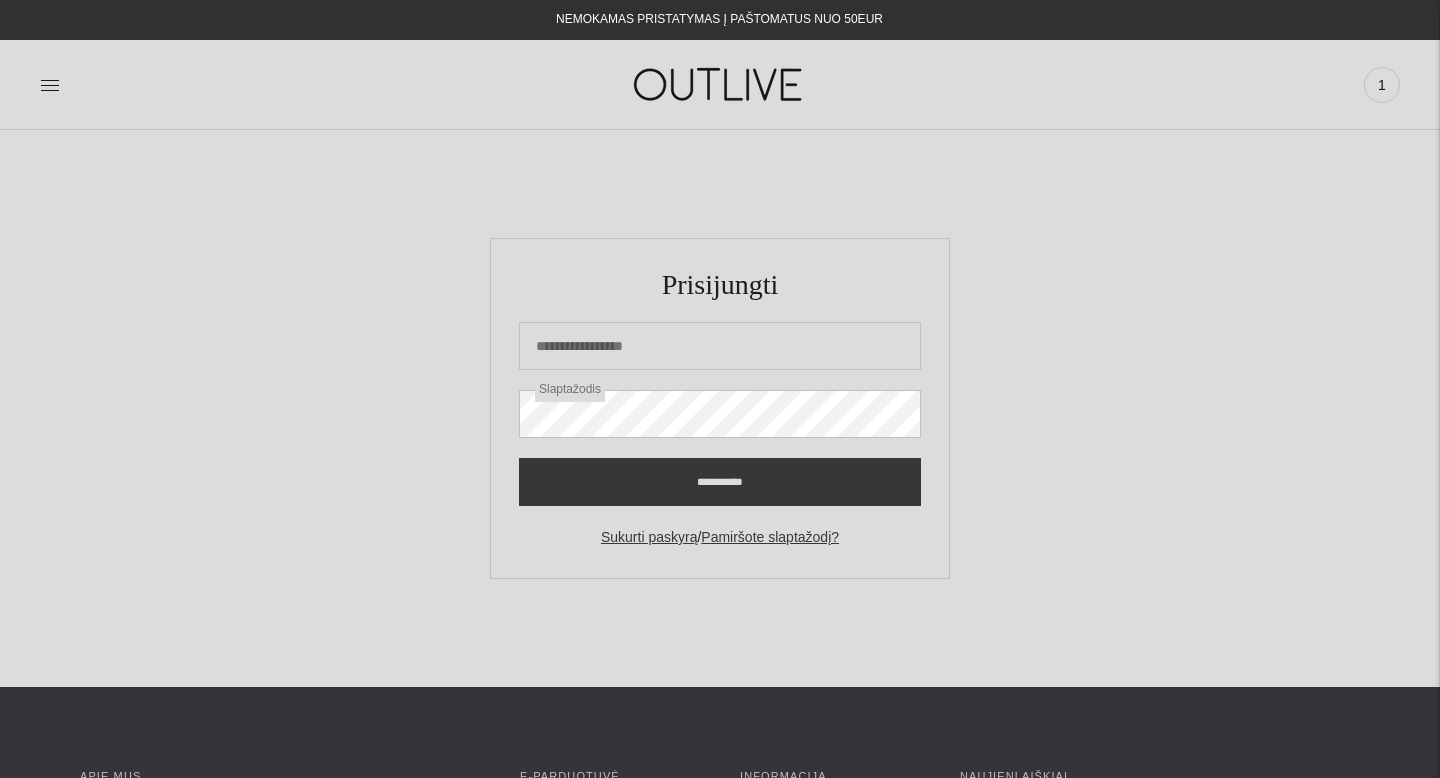 scroll, scrollTop: 0, scrollLeft: 0, axis: both 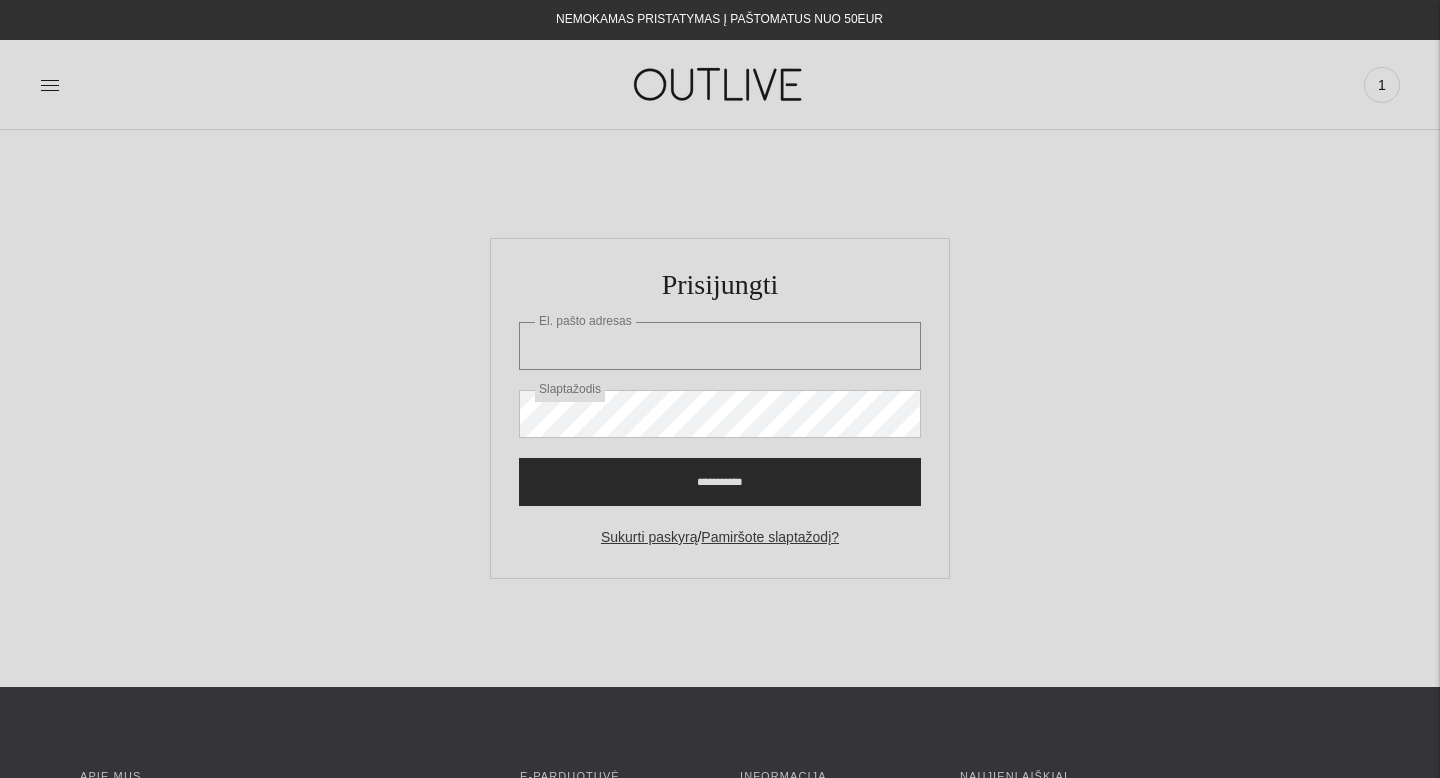 type on "**********" 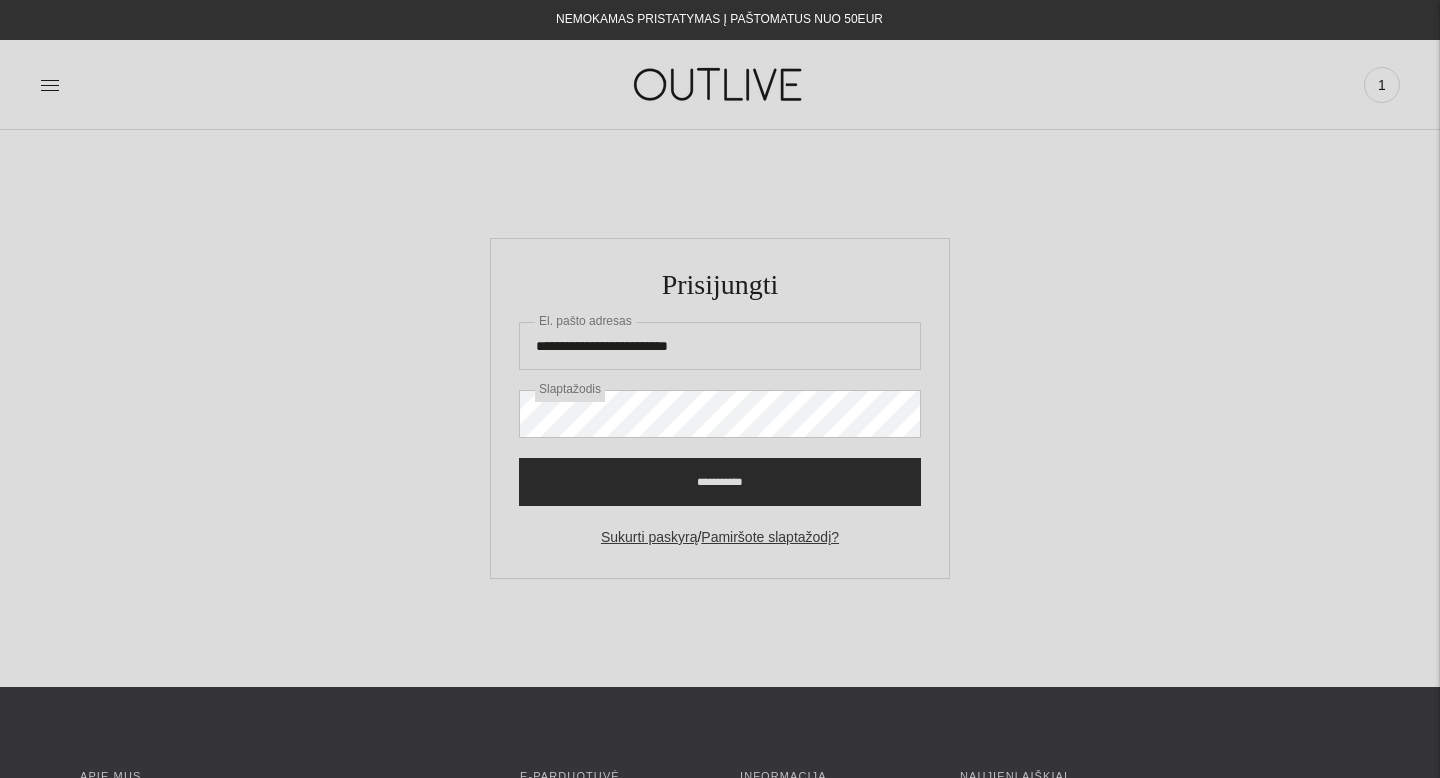 click on "**********" at bounding box center (720, 482) 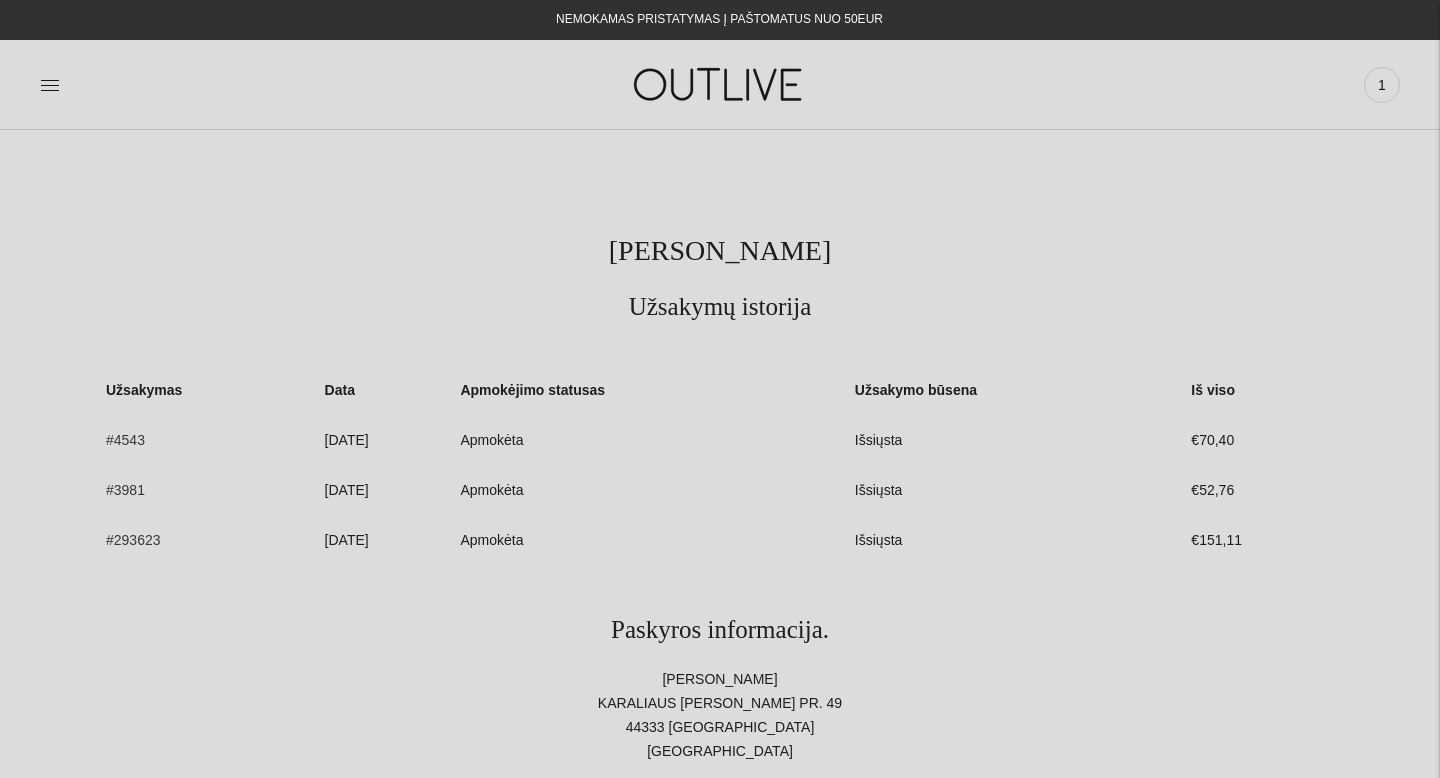 scroll, scrollTop: 0, scrollLeft: 0, axis: both 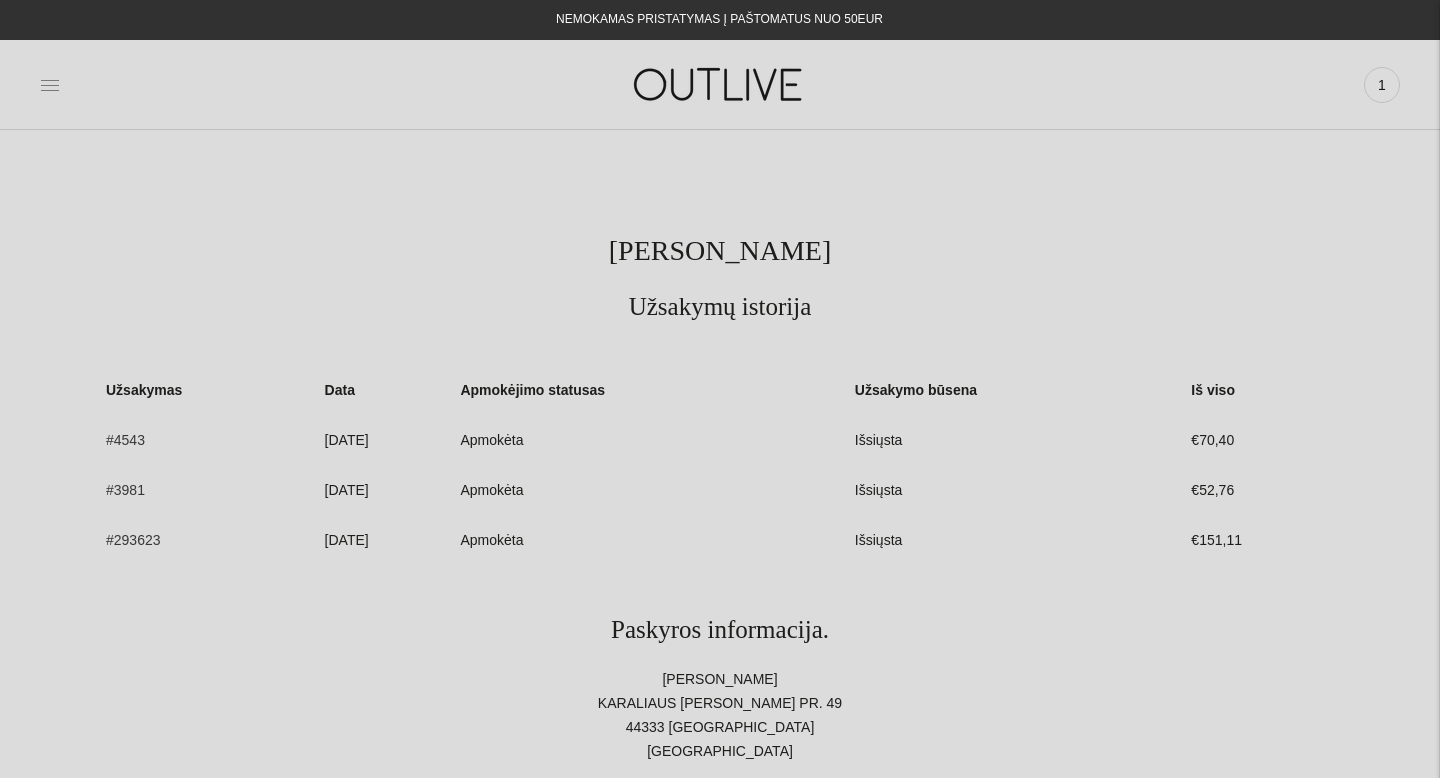 click 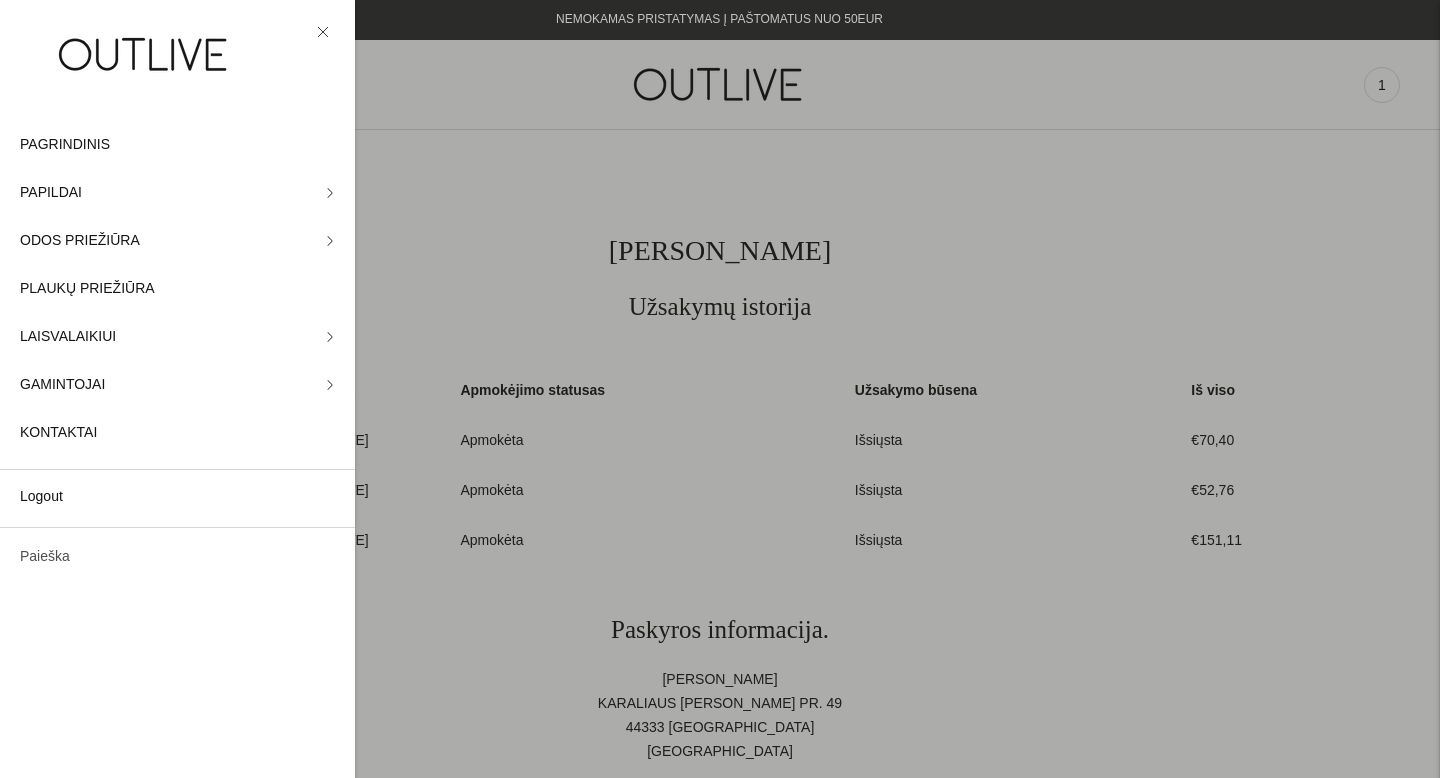 click on "Paieška" at bounding box center [177, 557] 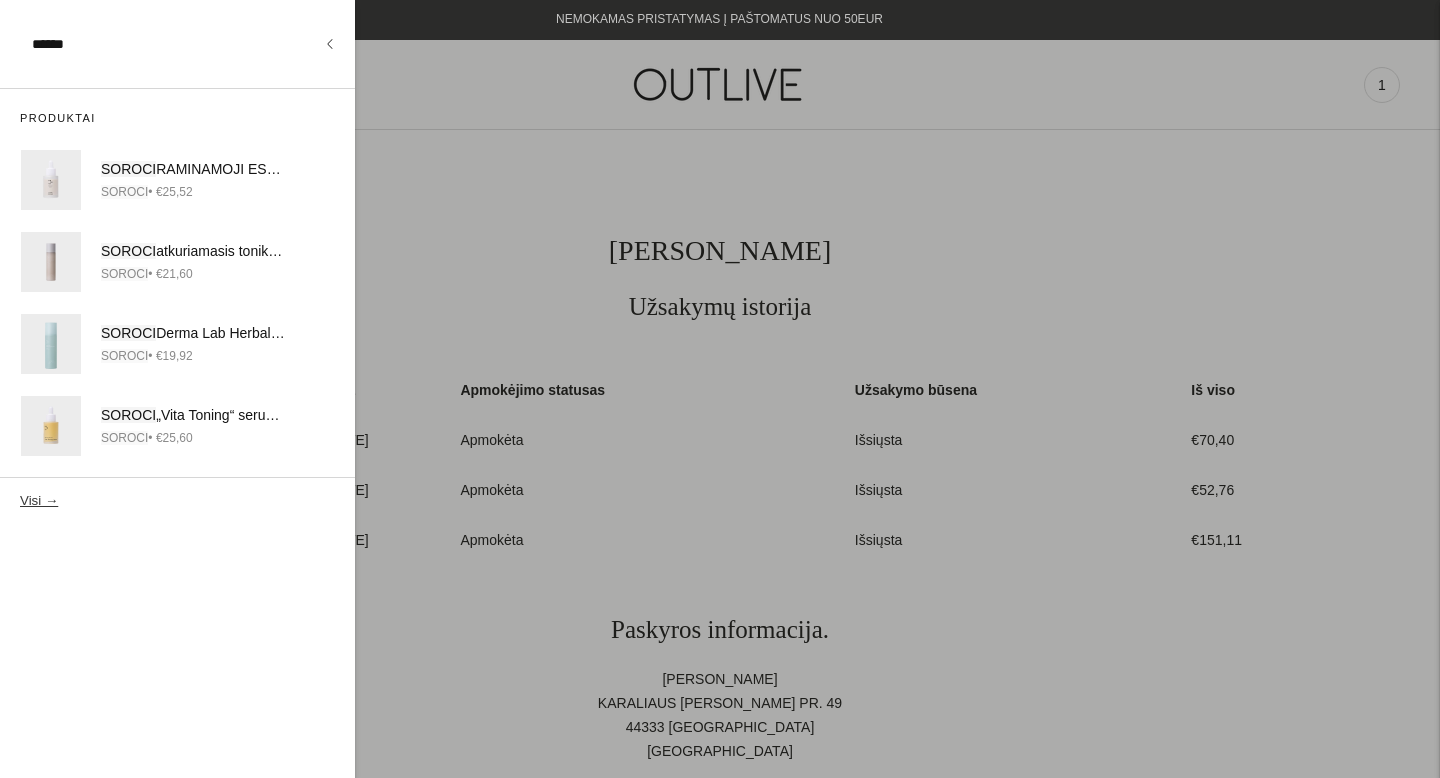 type on "******" 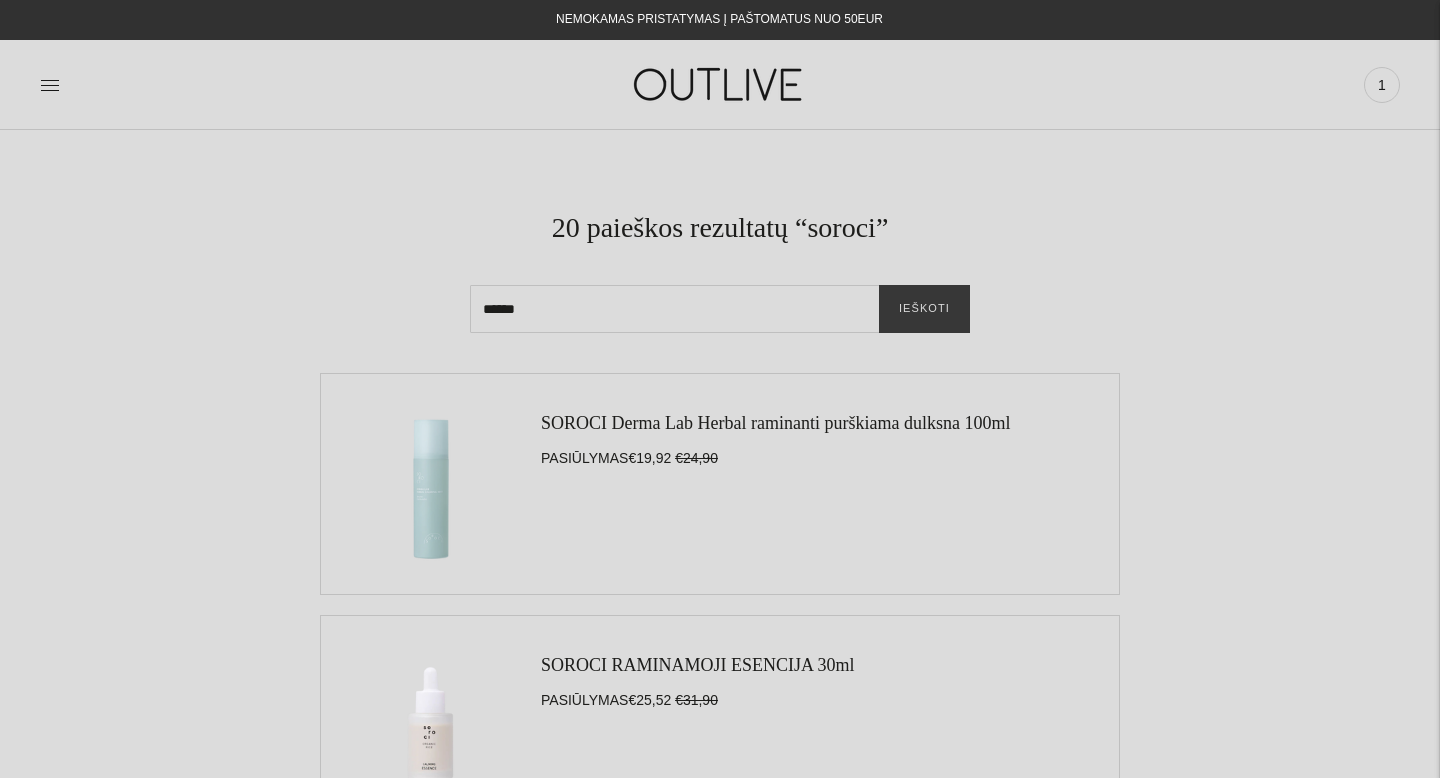 scroll, scrollTop: 0, scrollLeft: 0, axis: both 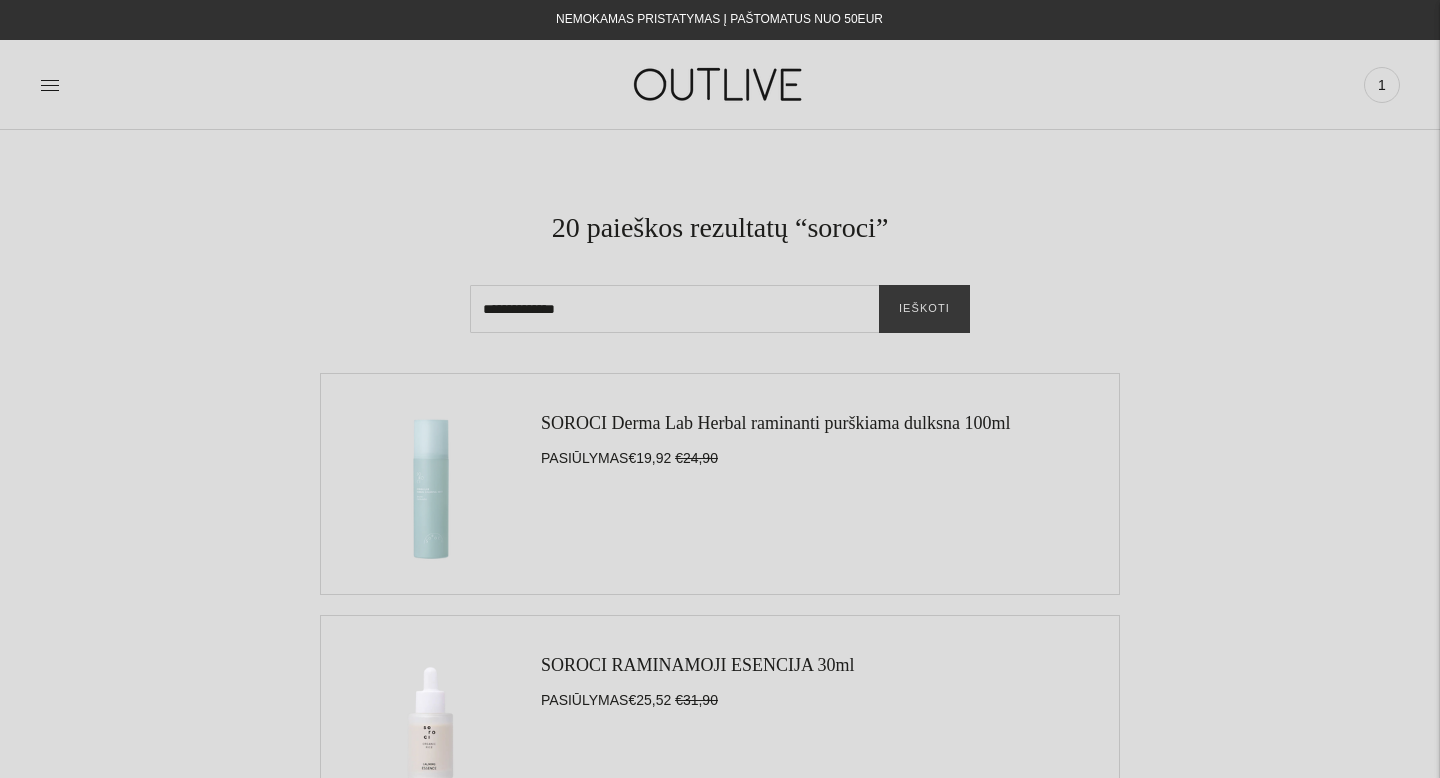 type on "**********" 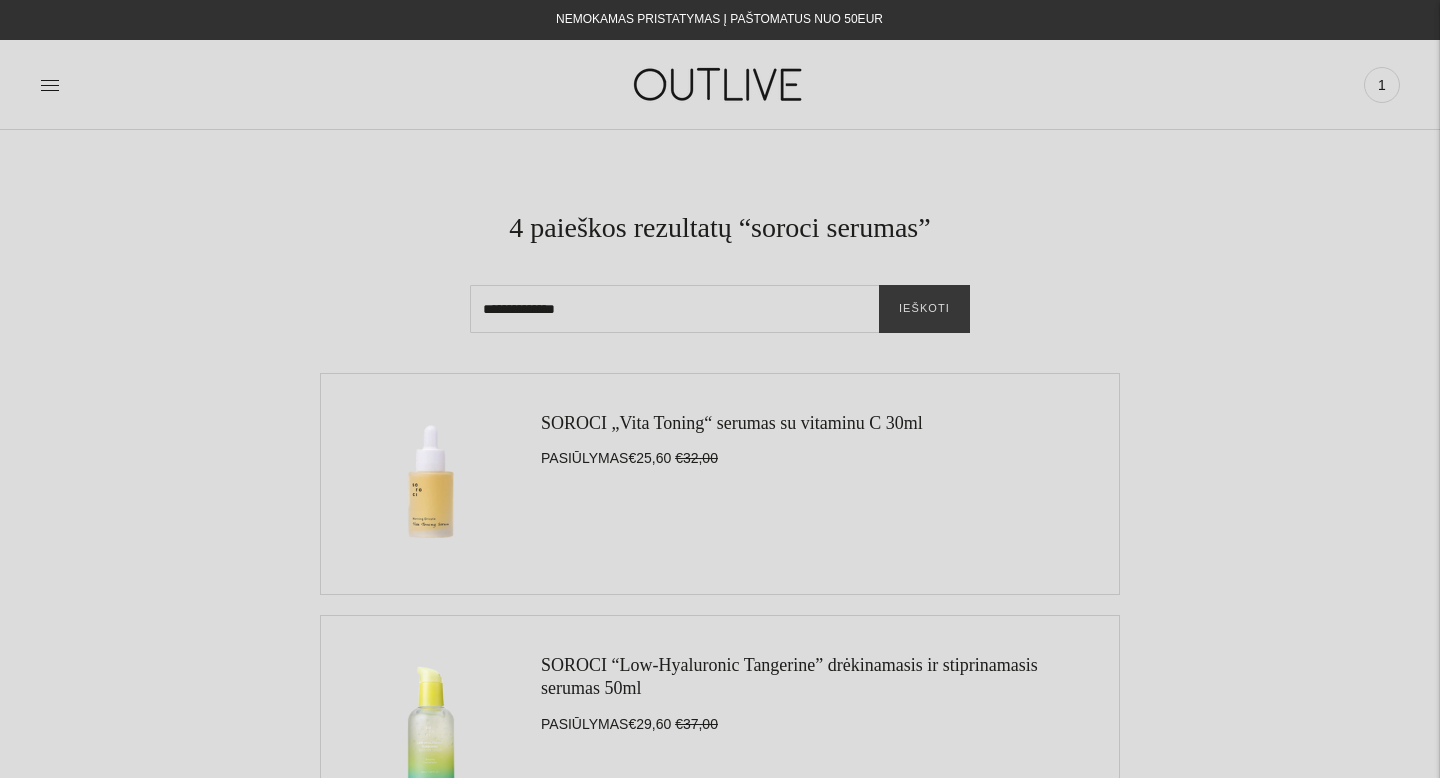 scroll, scrollTop: 0, scrollLeft: 0, axis: both 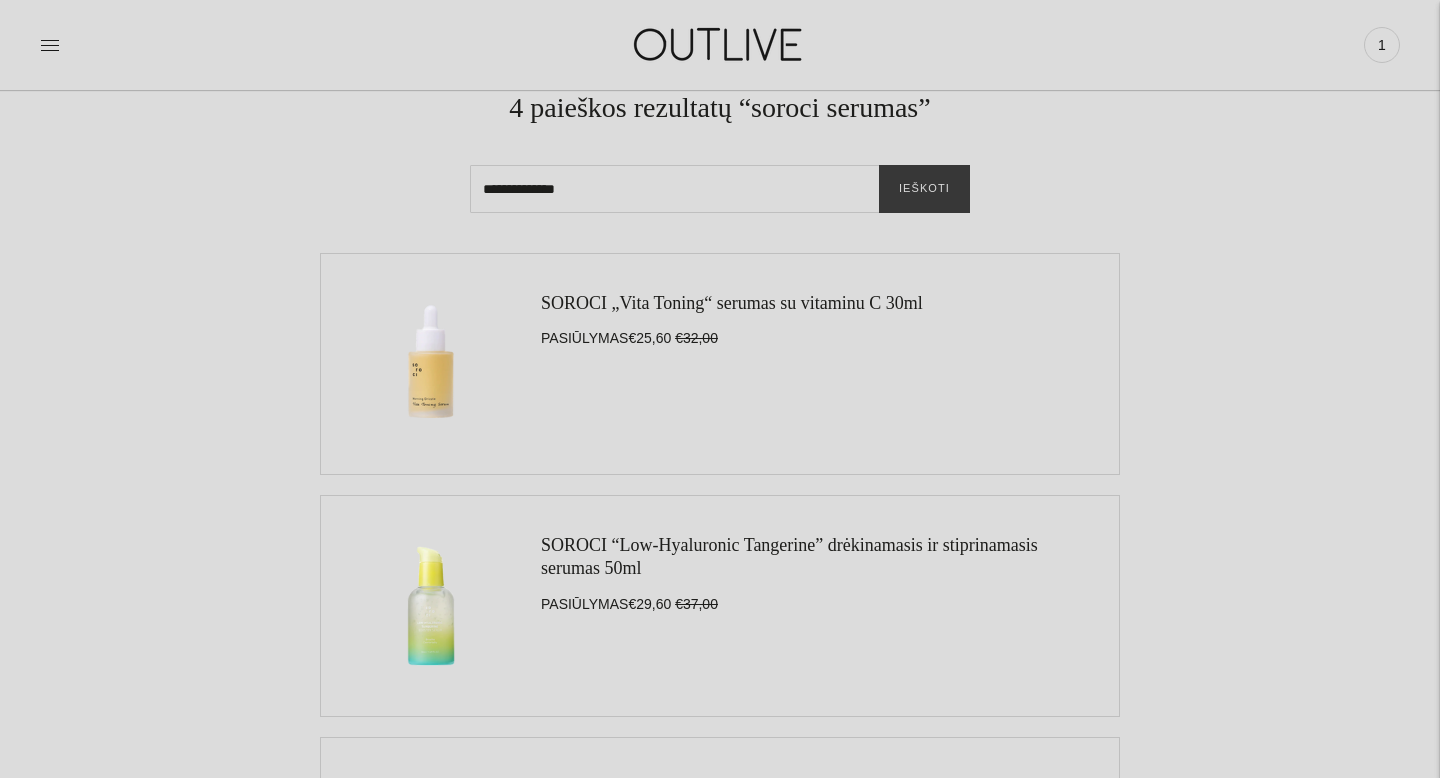 click on "SOROCI „Vita Toning“ serumas su vitaminu C 30ml" at bounding box center (732, 303) 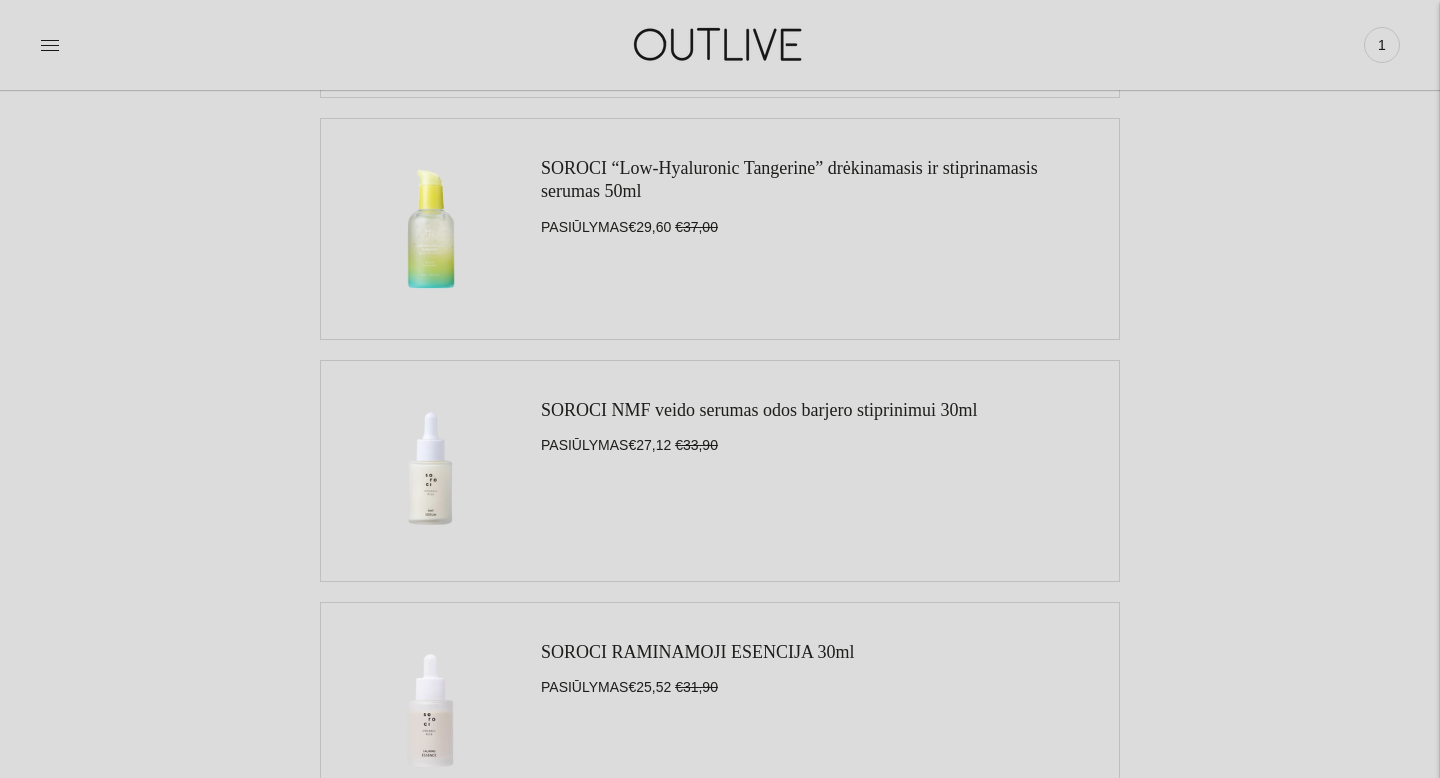 scroll, scrollTop: 528, scrollLeft: 0, axis: vertical 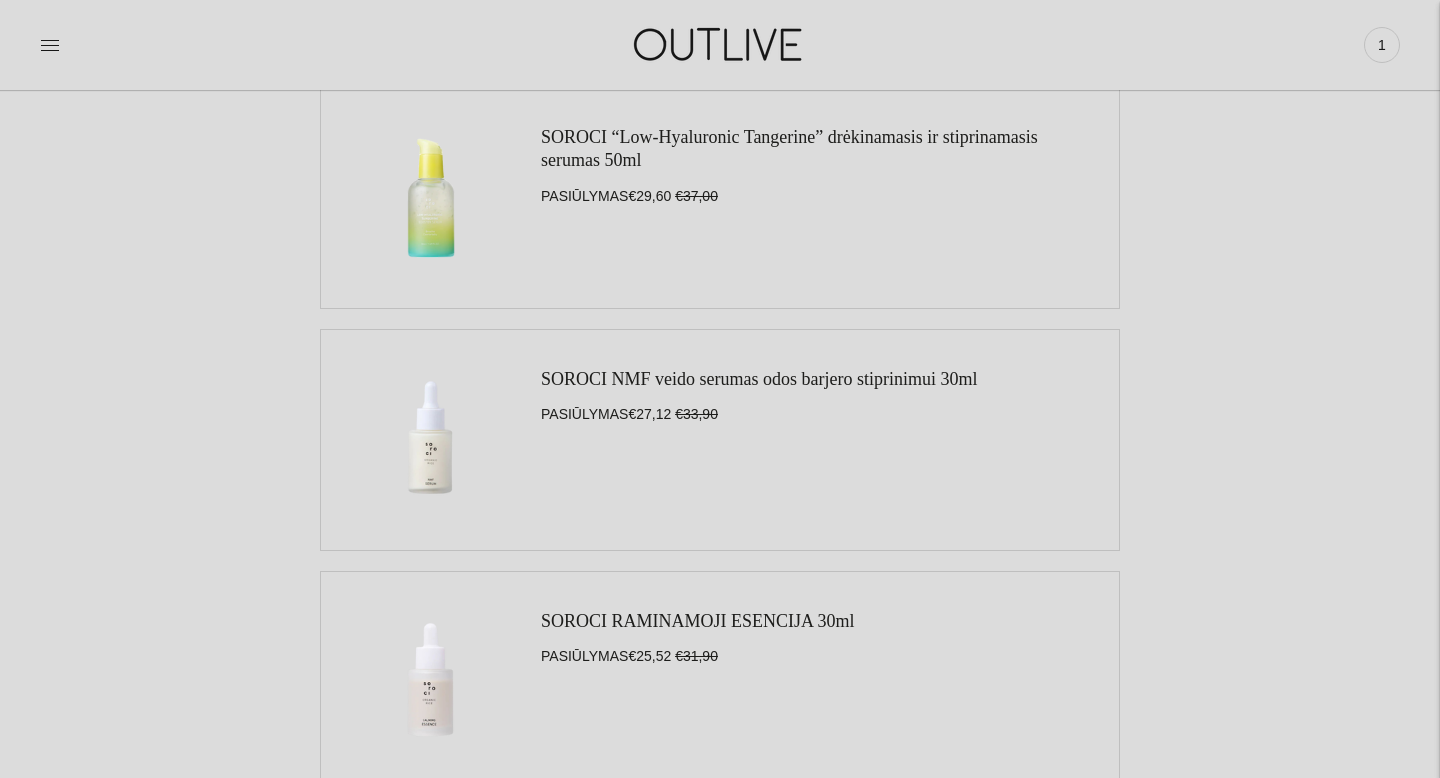 click on "SOROCI NMF veido serumas odos barjero stiprinimui 30ml" at bounding box center [759, 379] 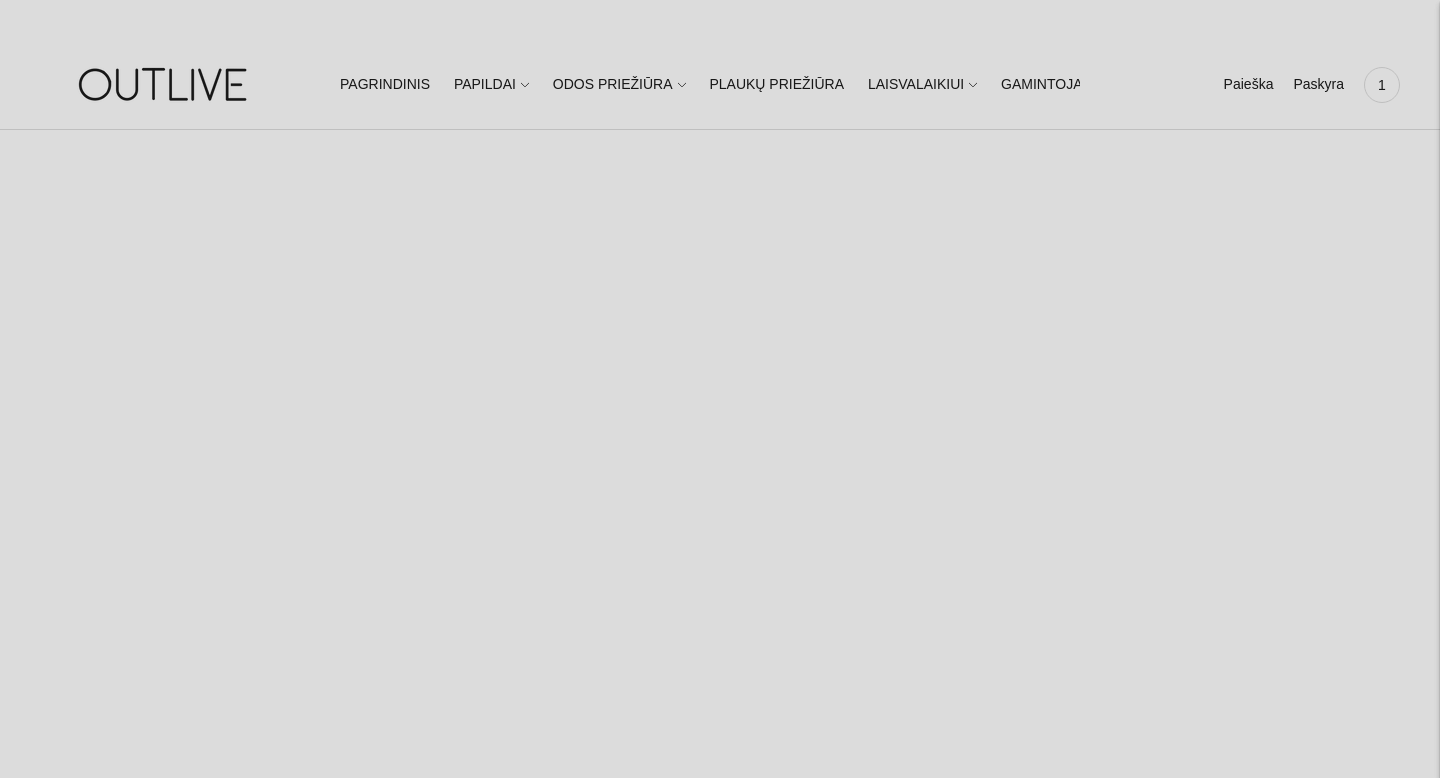 scroll, scrollTop: 0, scrollLeft: 0, axis: both 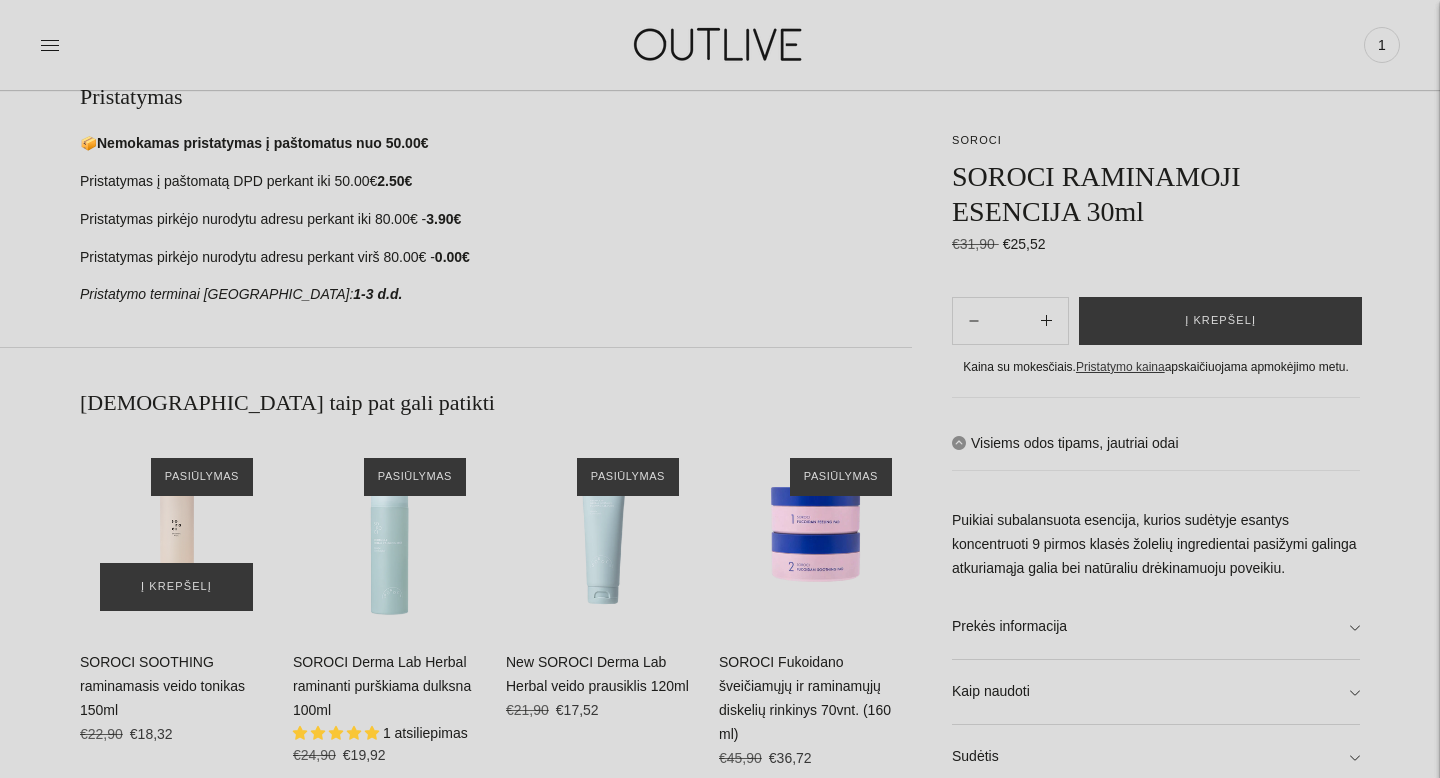 click at bounding box center (176, 534) 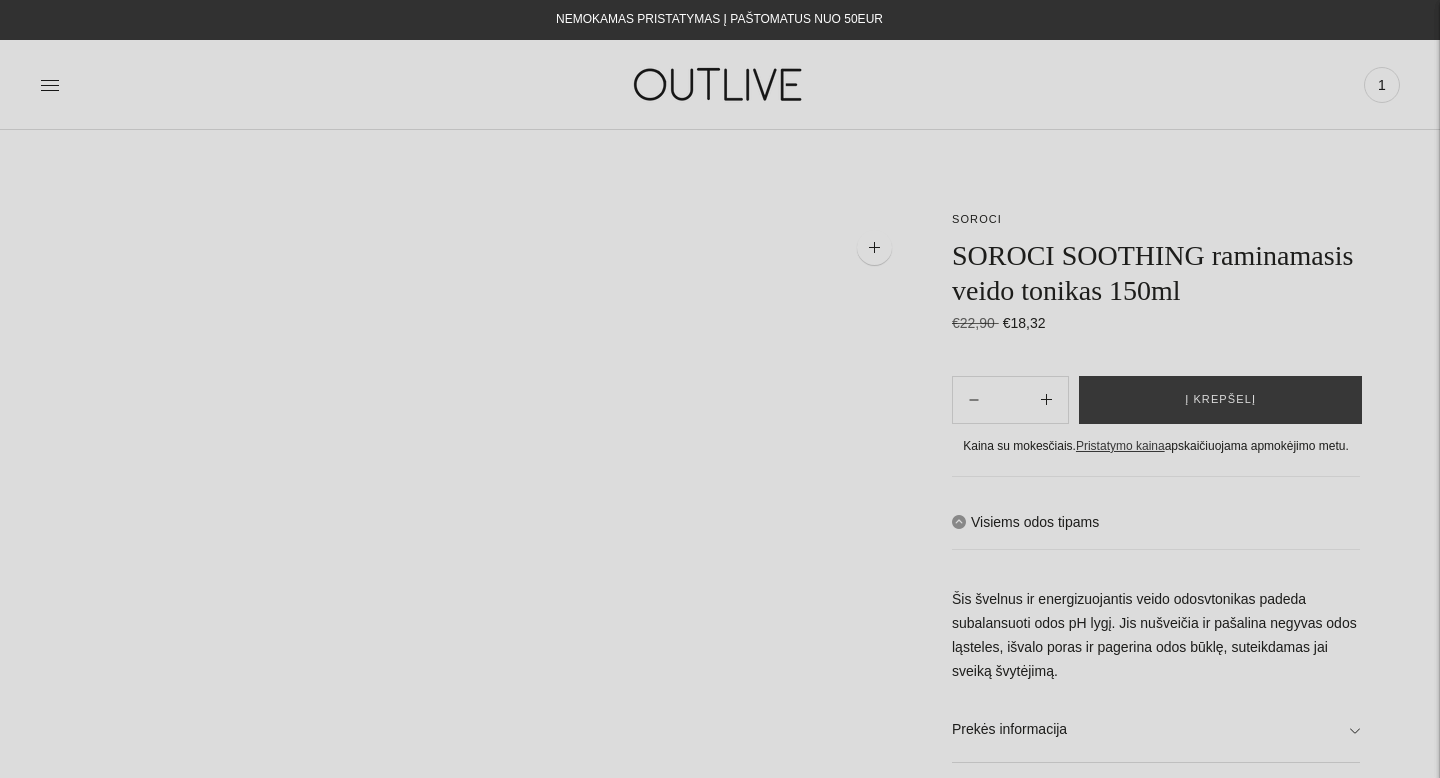 scroll, scrollTop: 0, scrollLeft: 0, axis: both 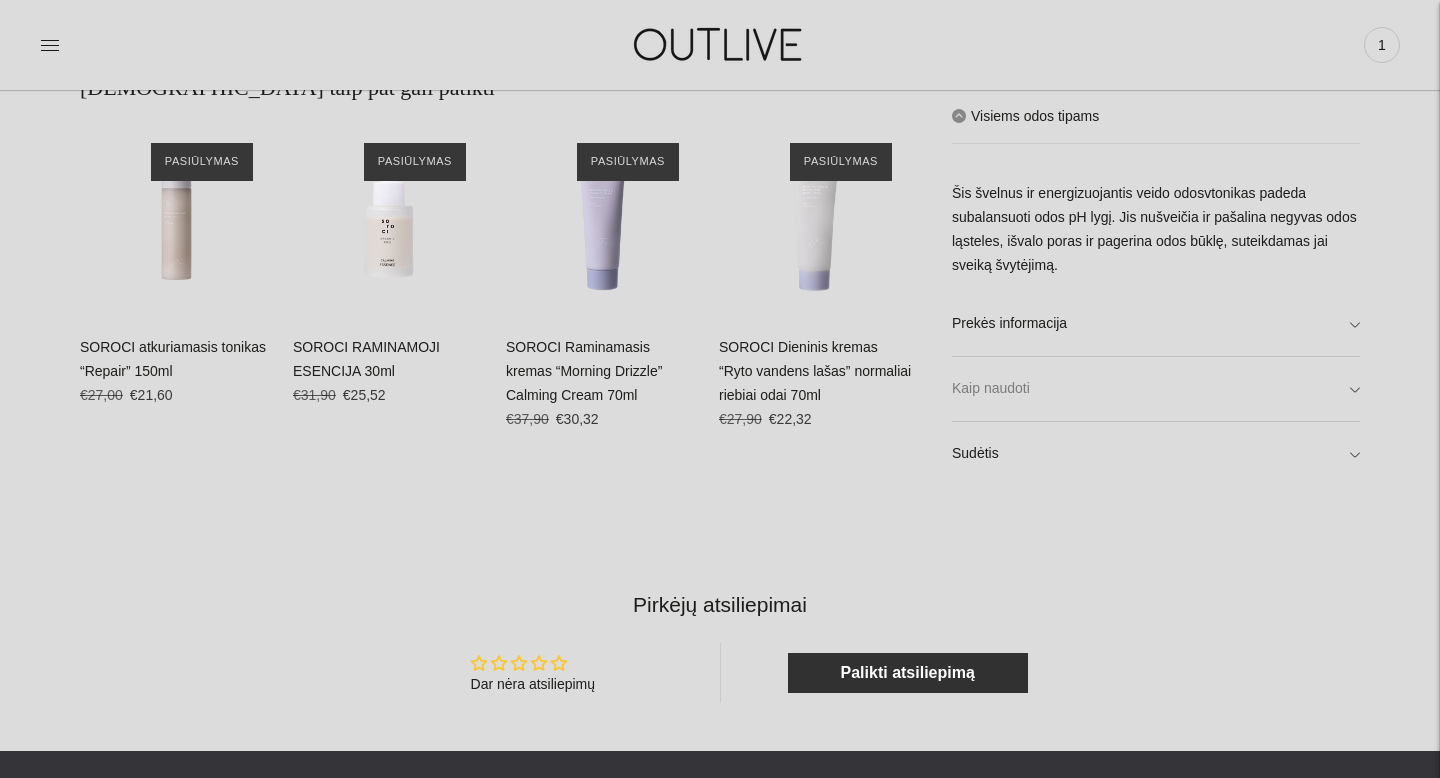 click on "Kaip naudoti" at bounding box center (1156, 389) 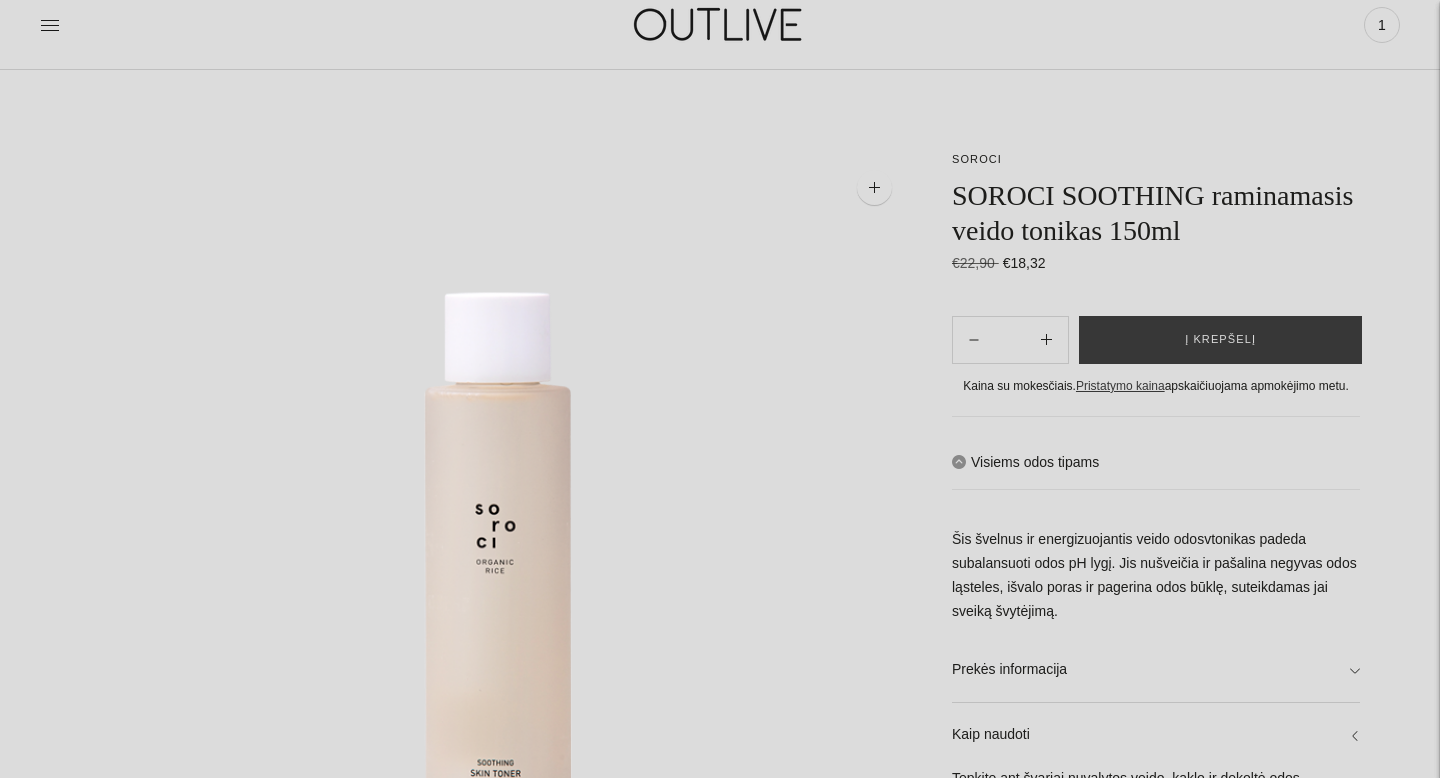 scroll, scrollTop: 0, scrollLeft: 0, axis: both 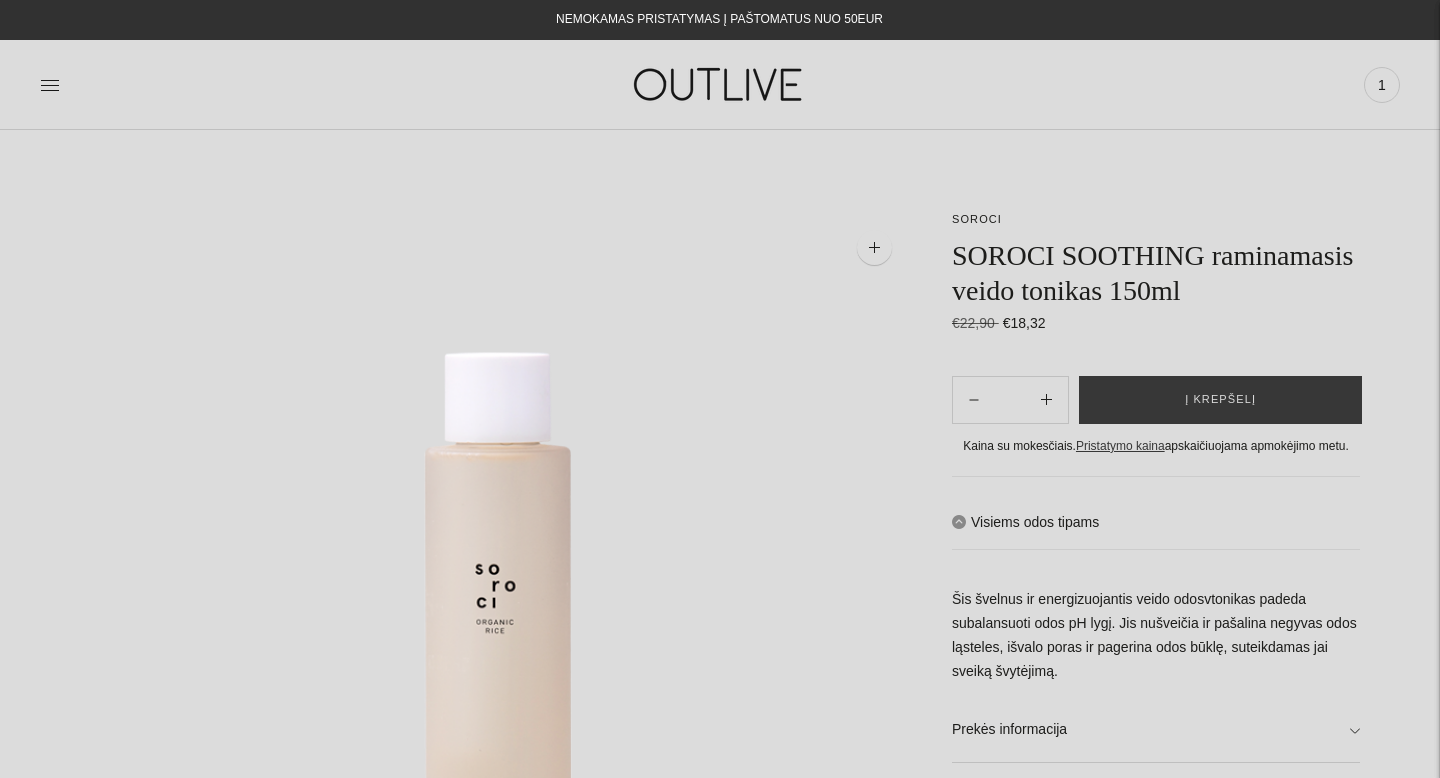 click at bounding box center (50, 85) 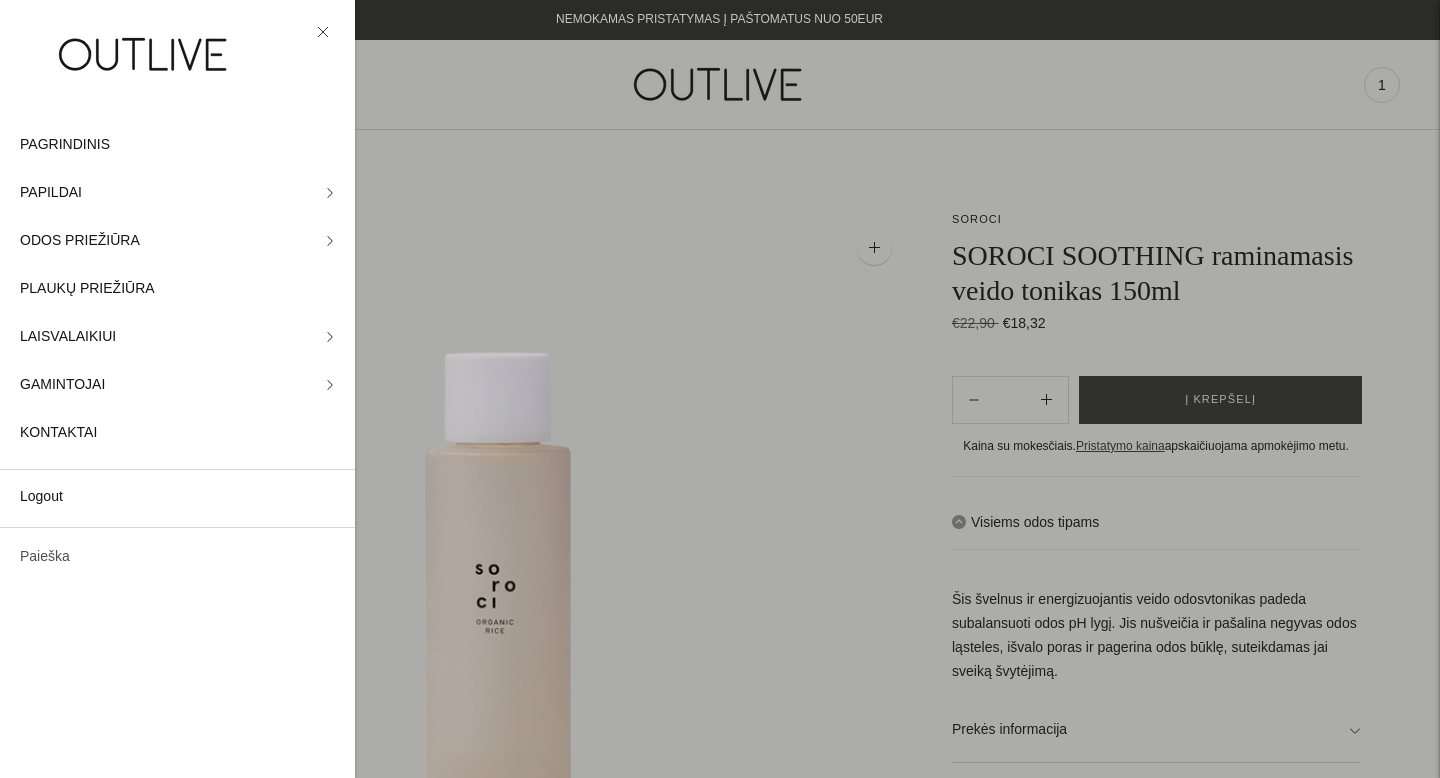 click on "Paieška" at bounding box center [177, 557] 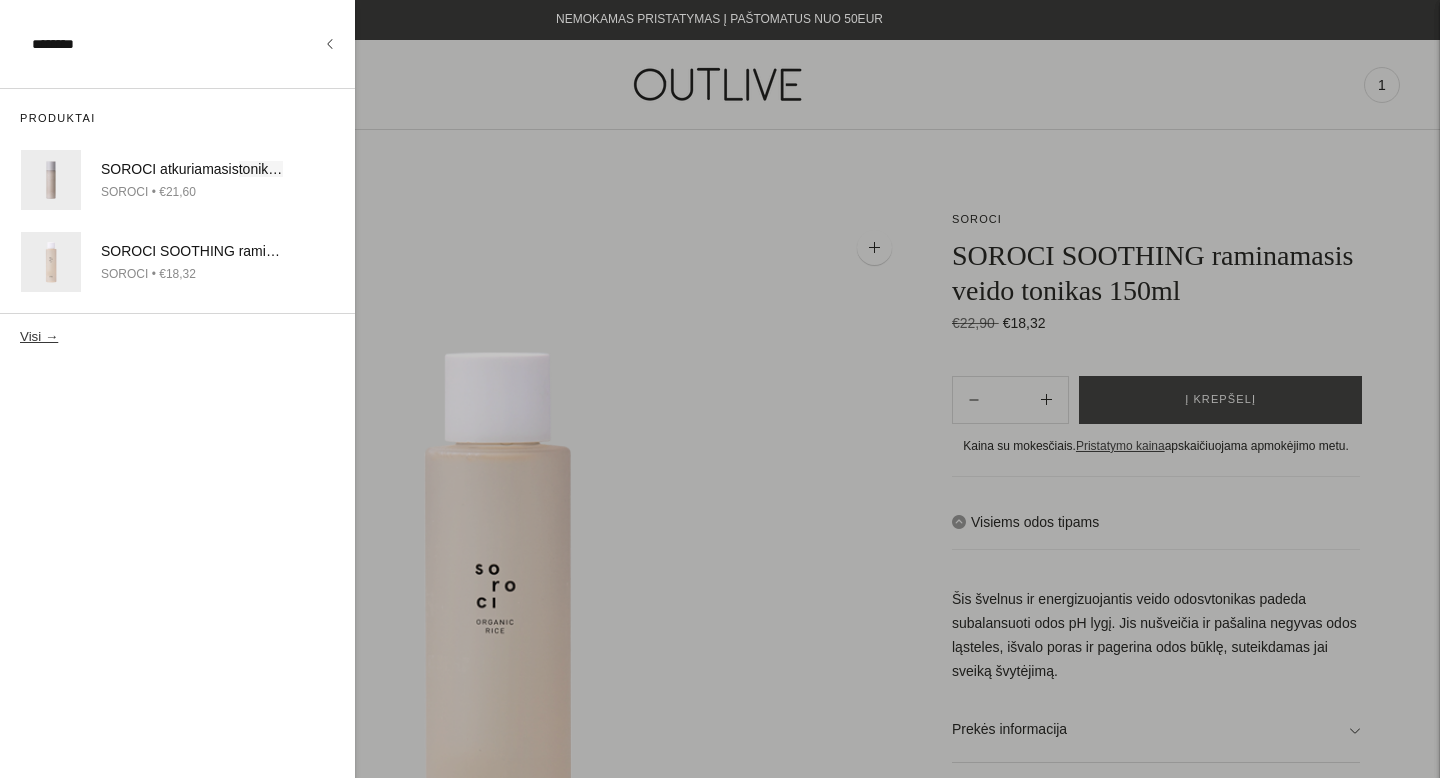type on "*******" 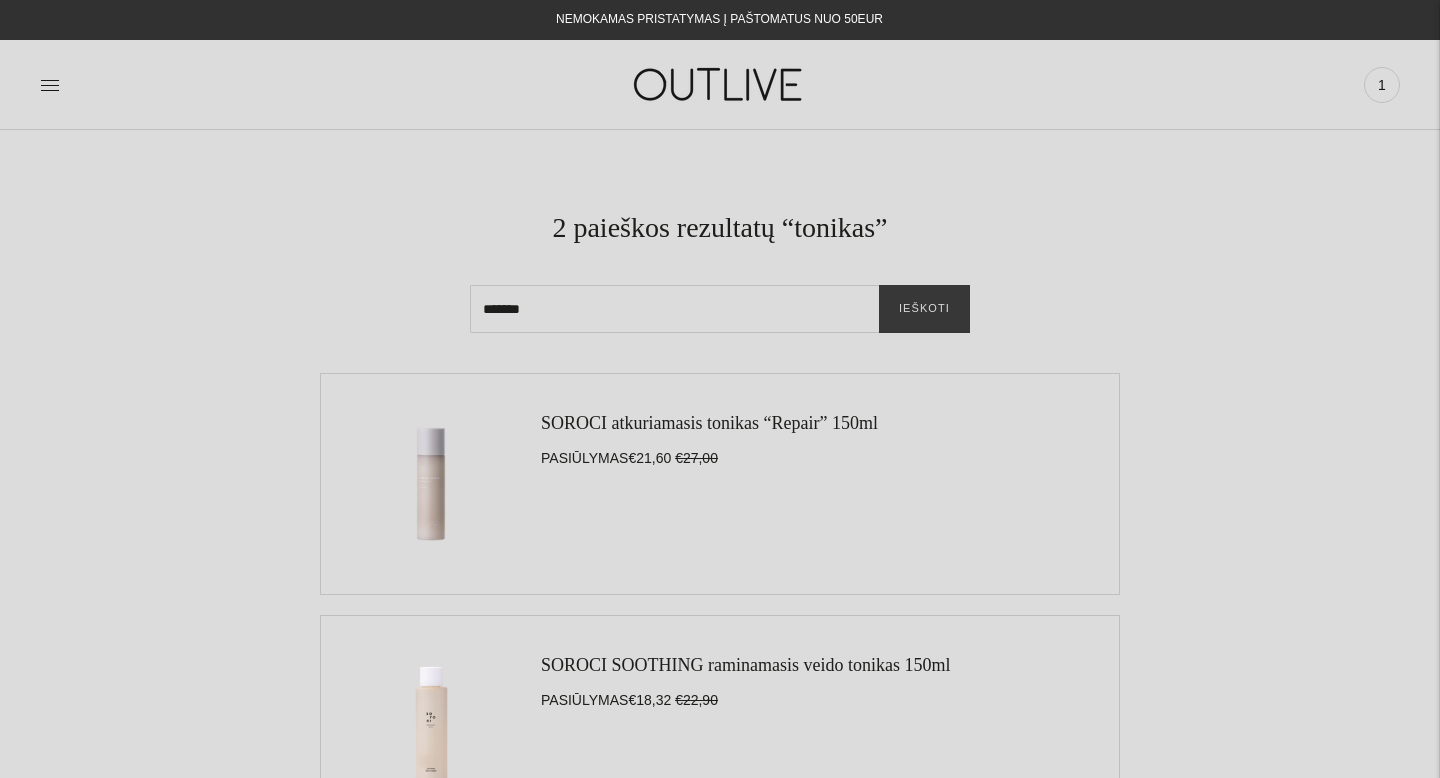 scroll, scrollTop: 0, scrollLeft: 0, axis: both 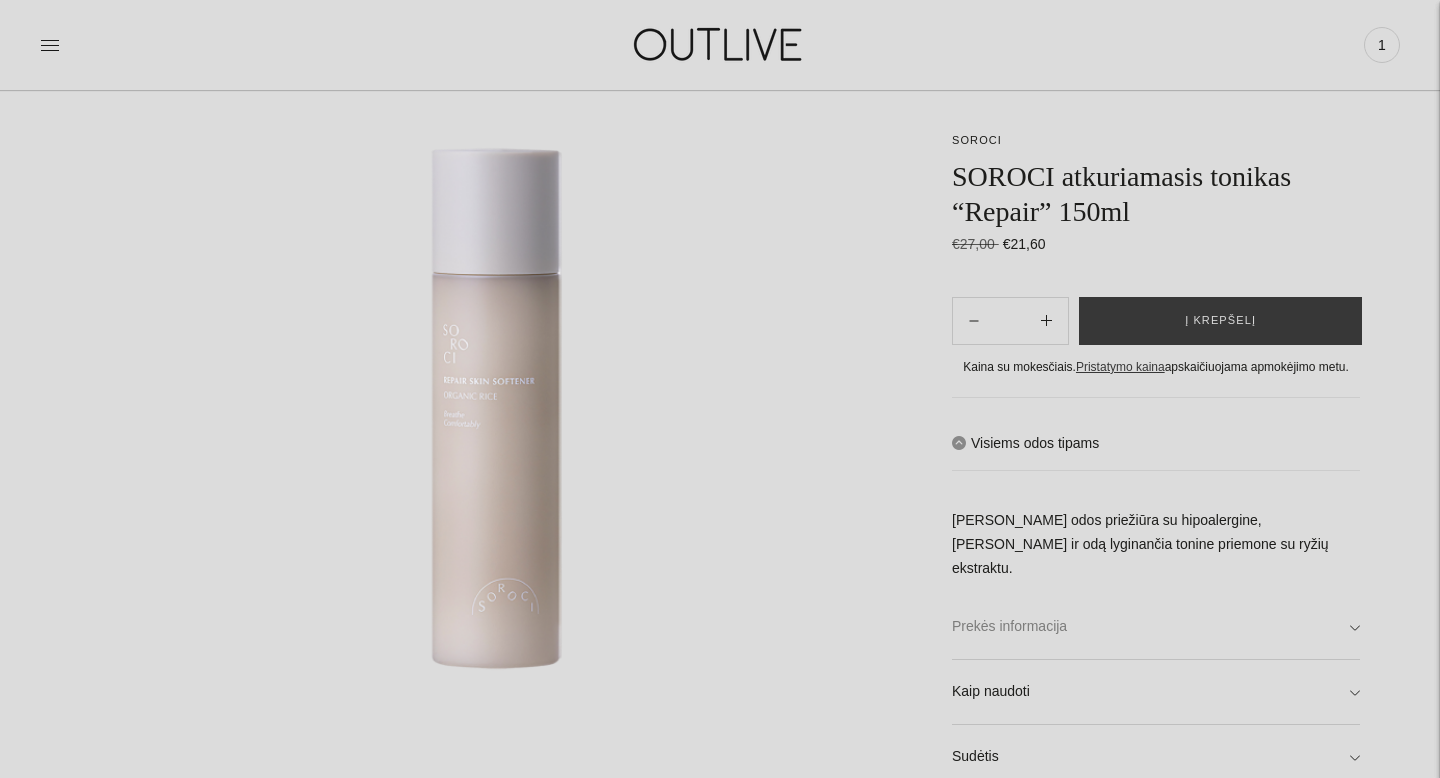 click on "Prekės informacija" at bounding box center [1156, 627] 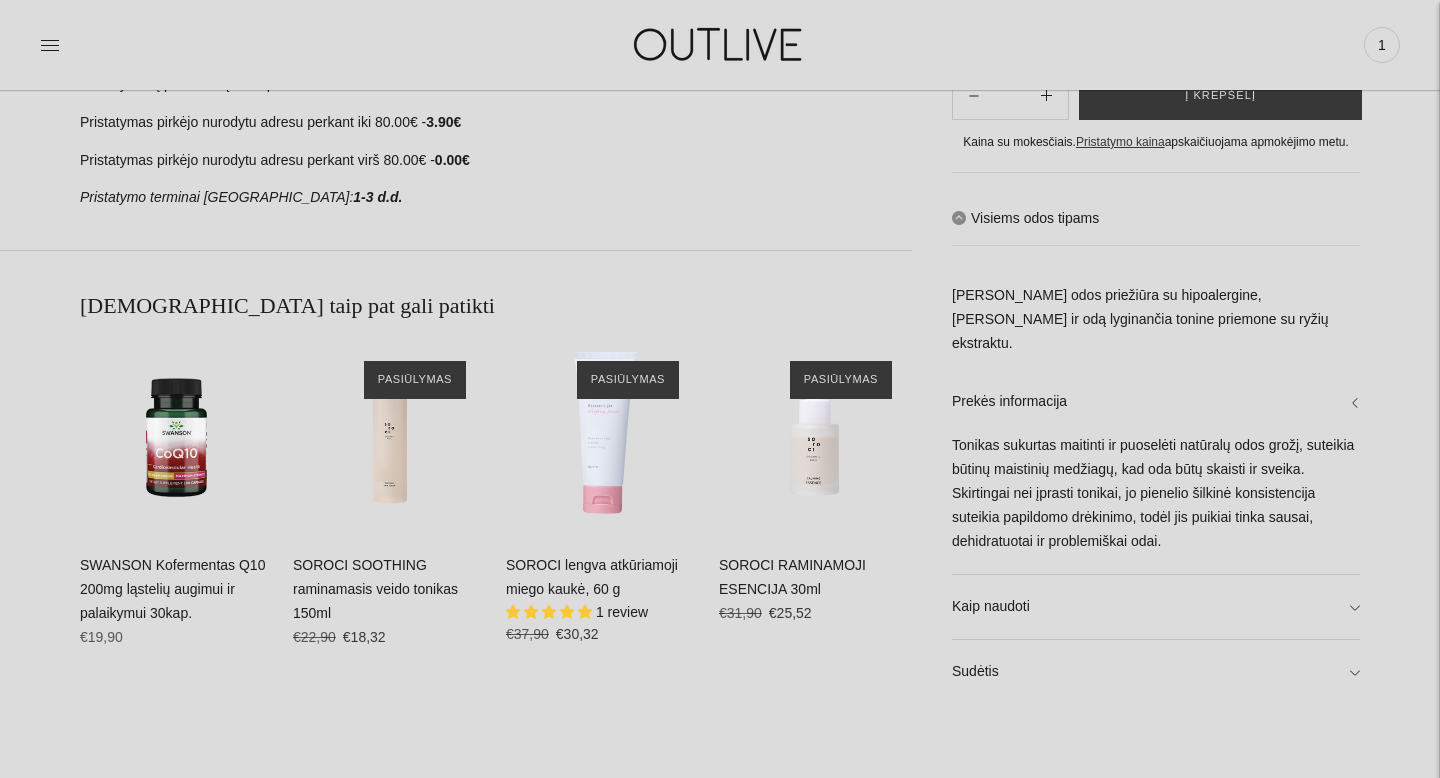 scroll, scrollTop: 1151, scrollLeft: 0, axis: vertical 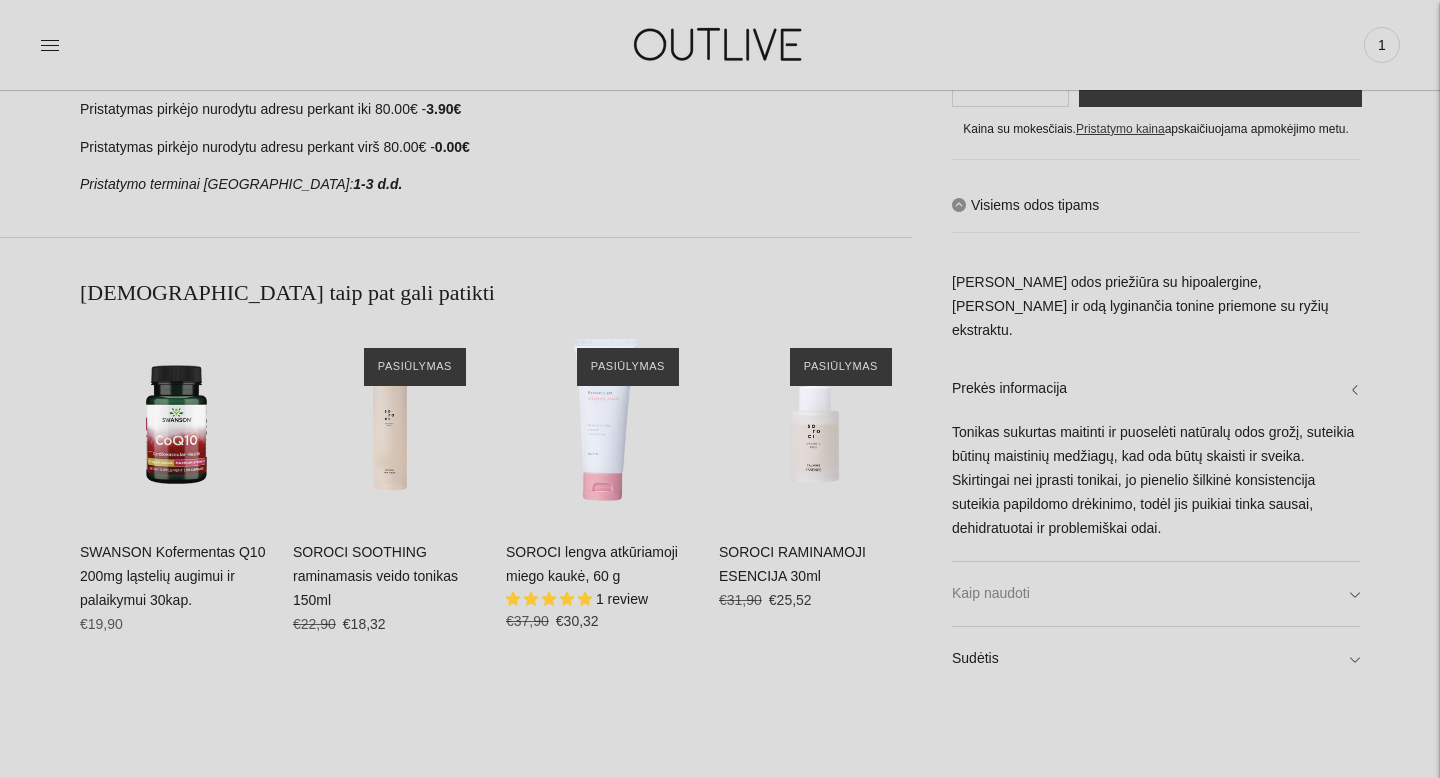click on "Kaip naudoti" at bounding box center (1156, 594) 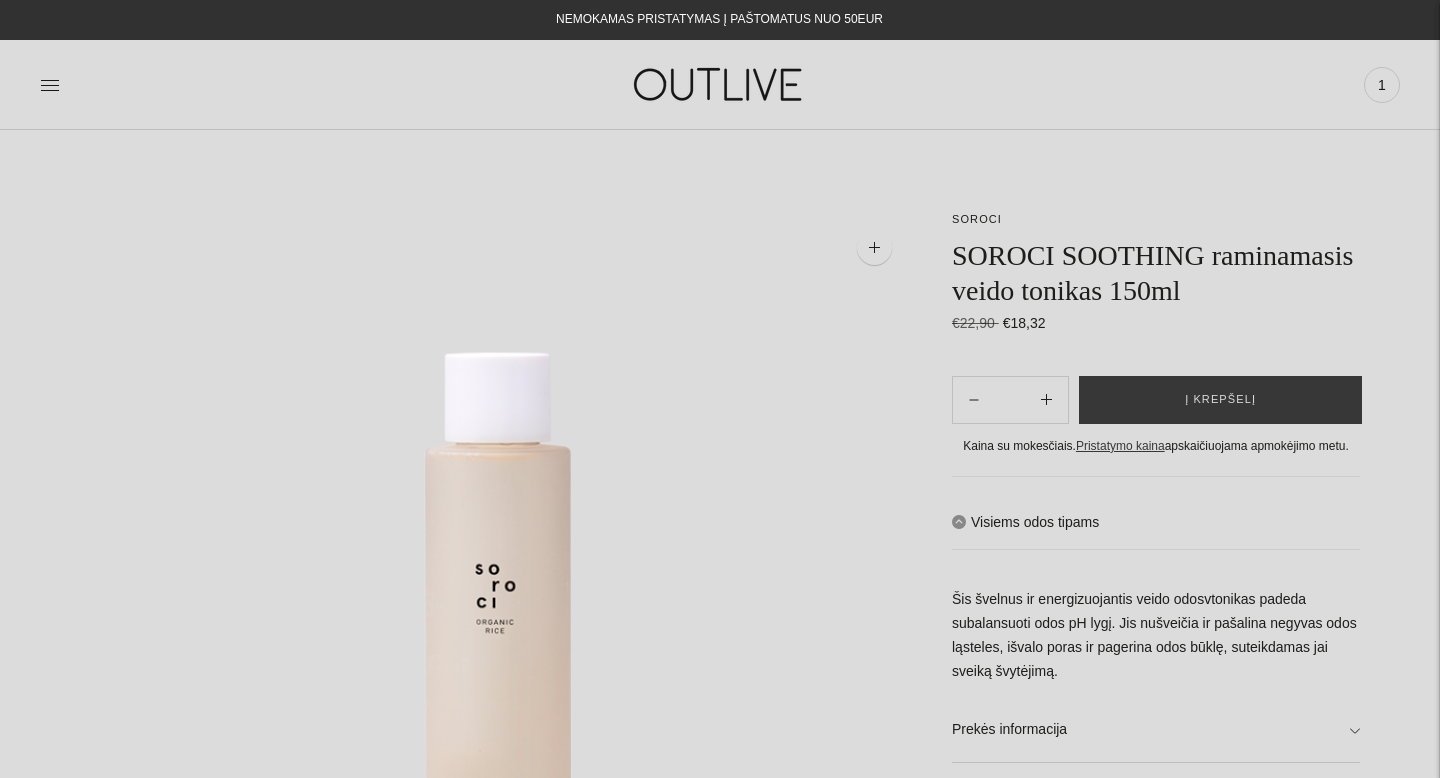scroll, scrollTop: 0, scrollLeft: 0, axis: both 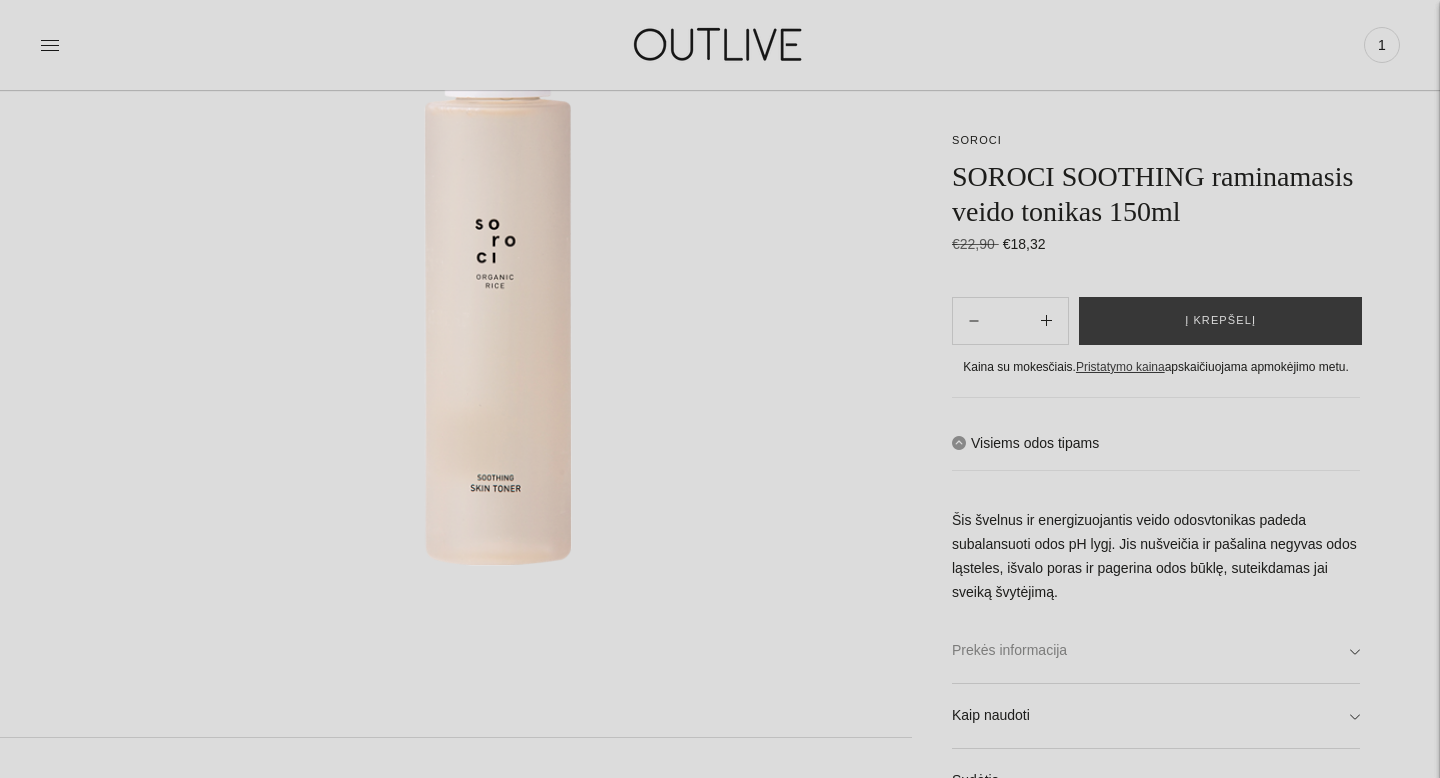 click on "Prekės informacija" at bounding box center (1156, 651) 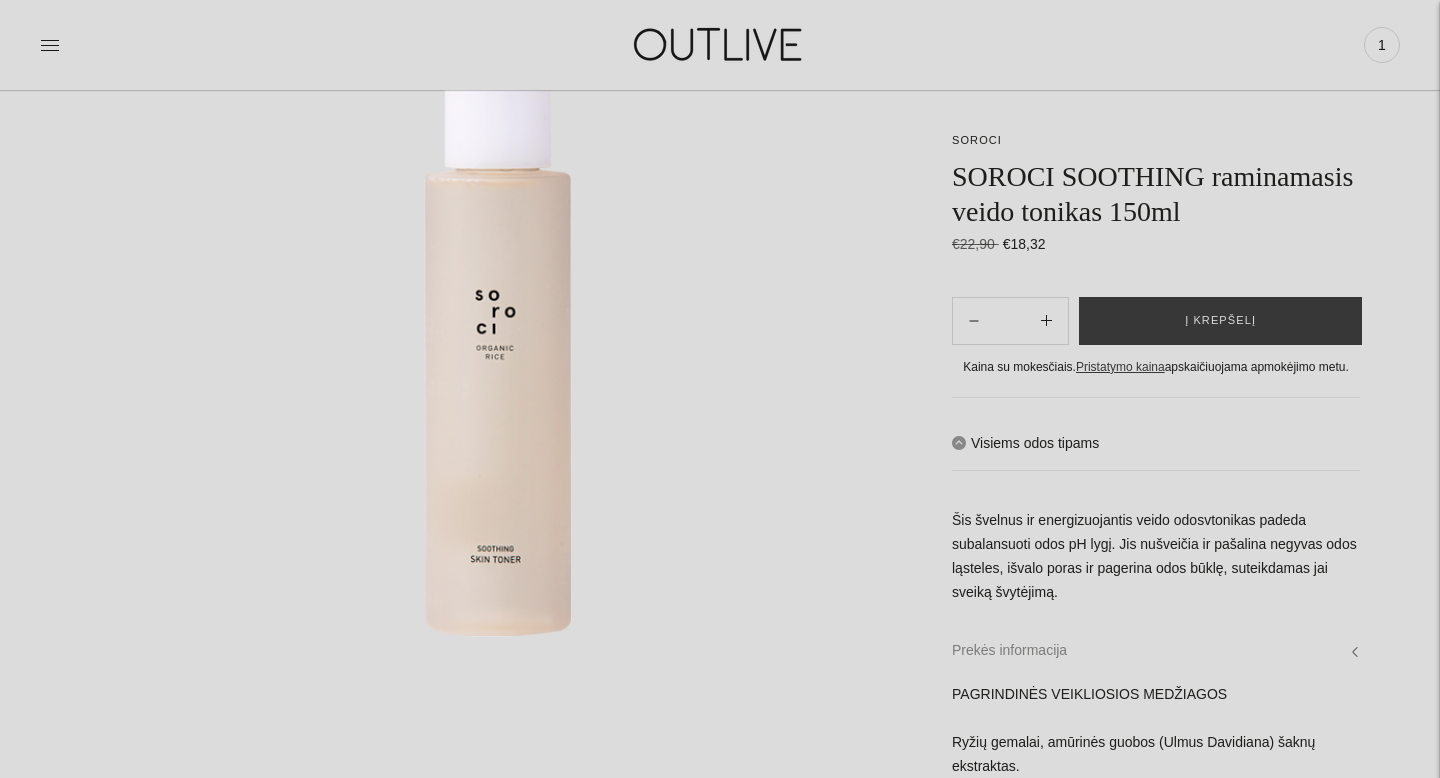 scroll, scrollTop: 216, scrollLeft: 0, axis: vertical 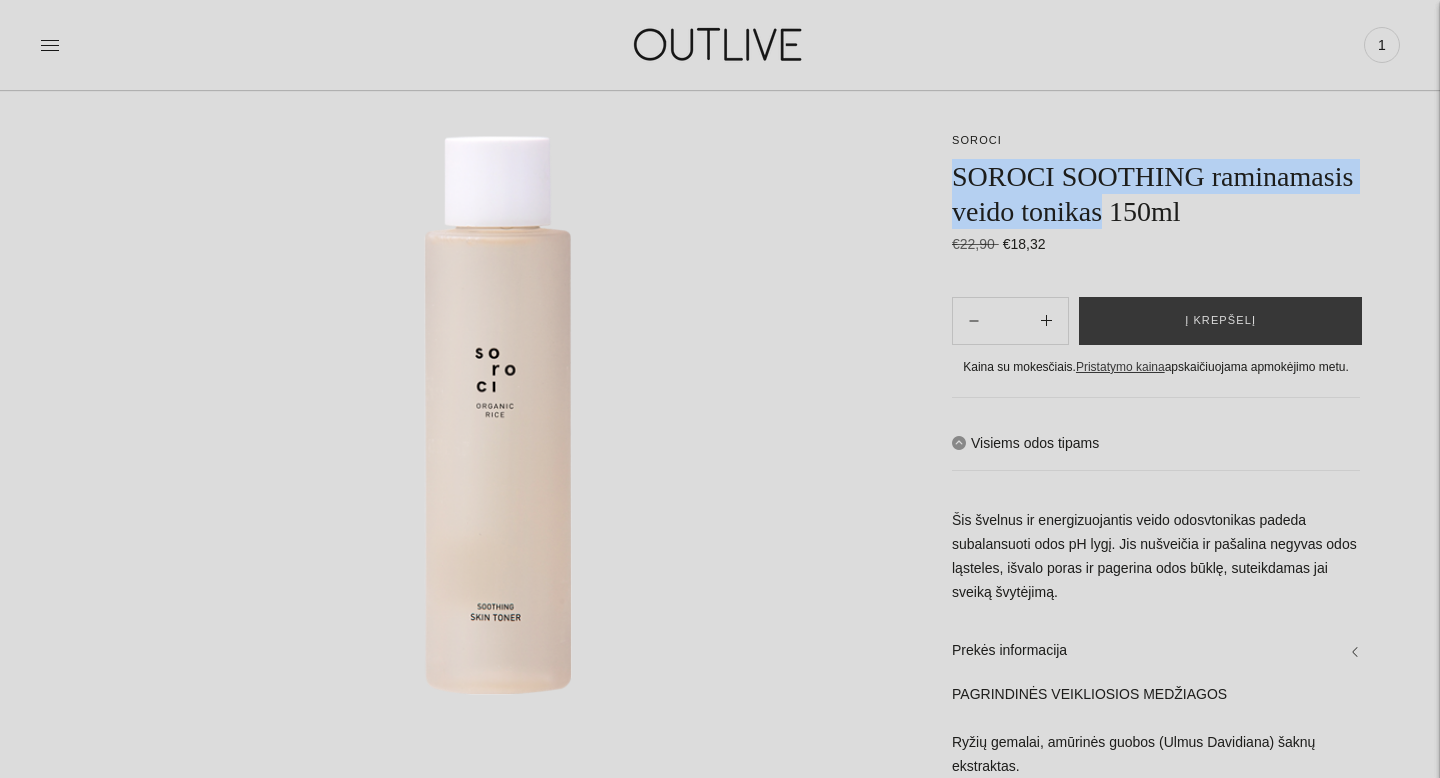 drag, startPoint x: 1291, startPoint y: 210, endPoint x: 954, endPoint y: 171, distance: 339.24918 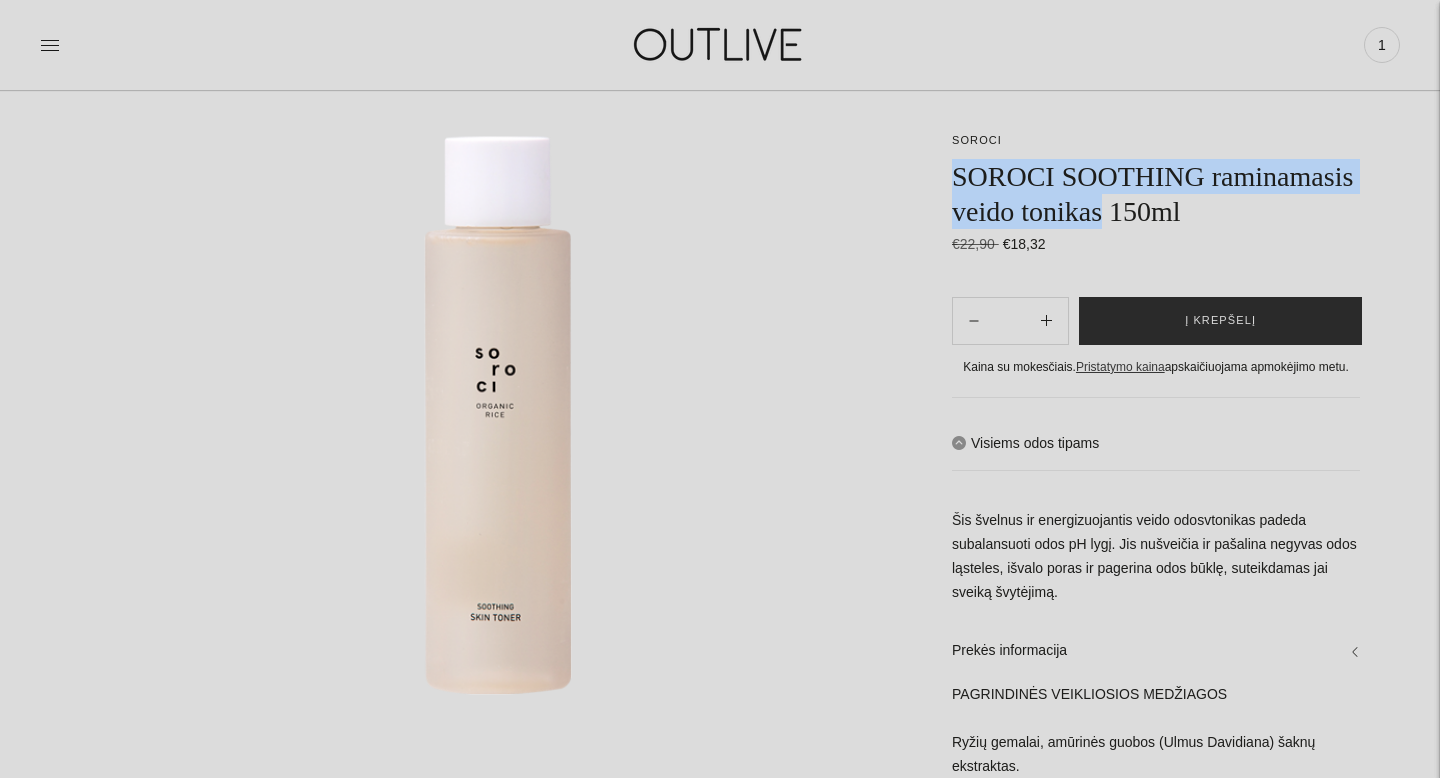 click on "Į krepšelį" at bounding box center [1220, 321] 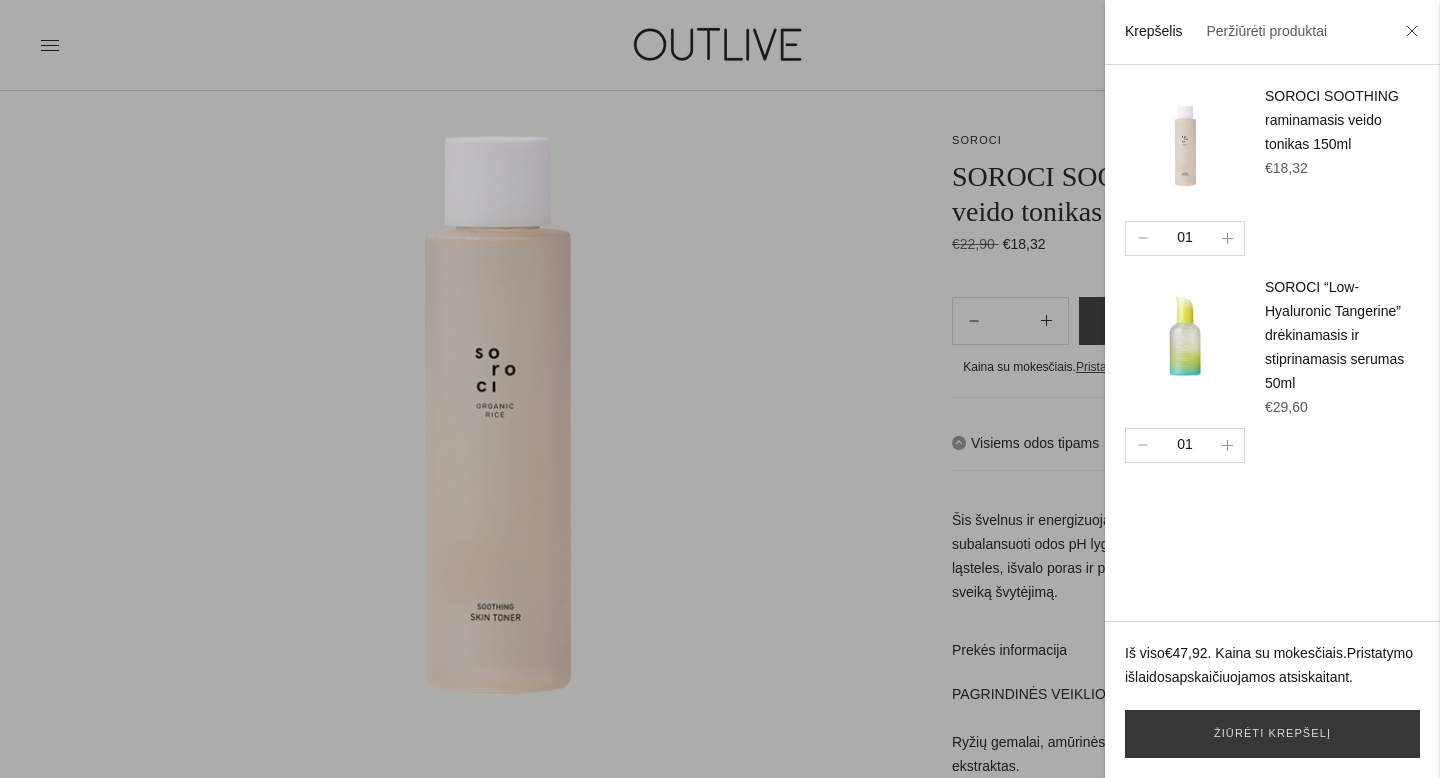 click 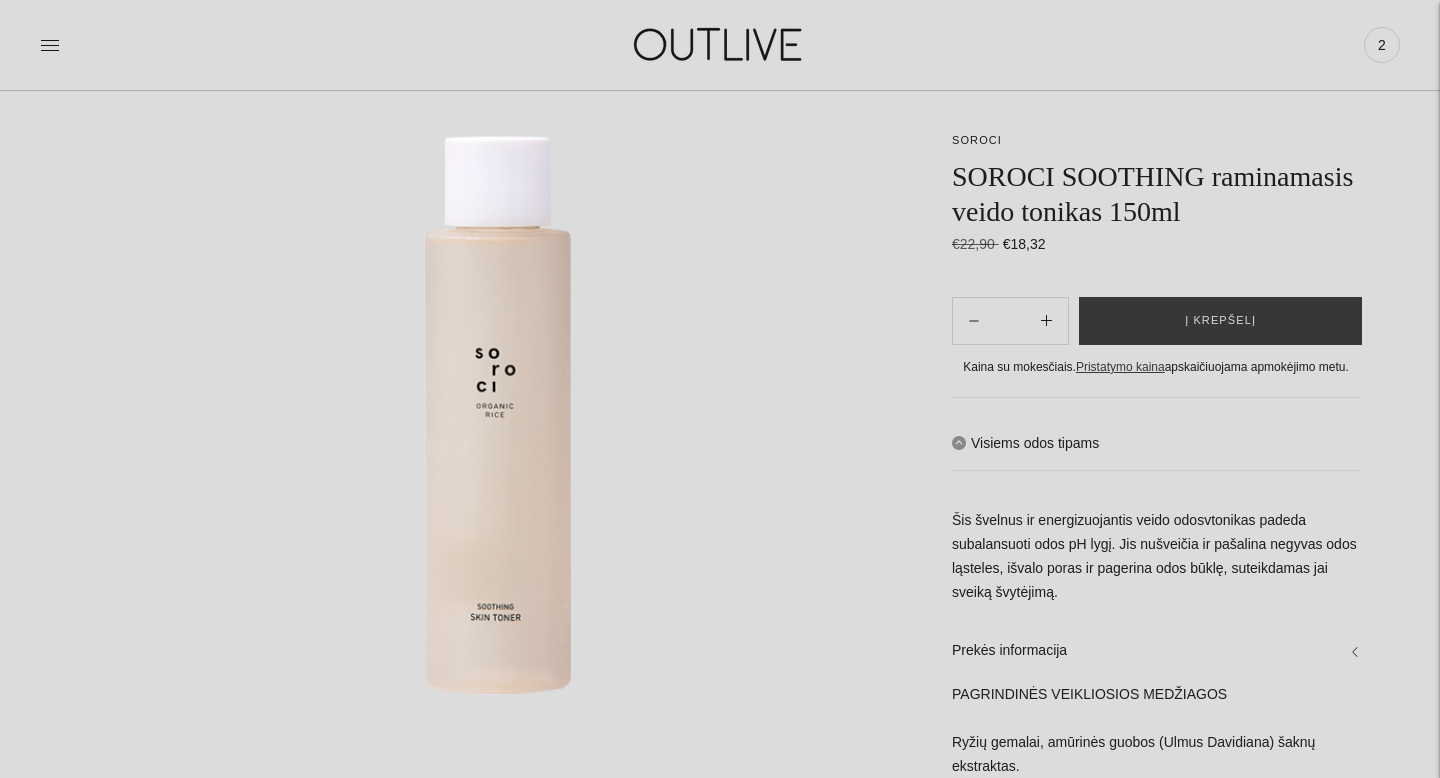 scroll, scrollTop: 0, scrollLeft: 0, axis: both 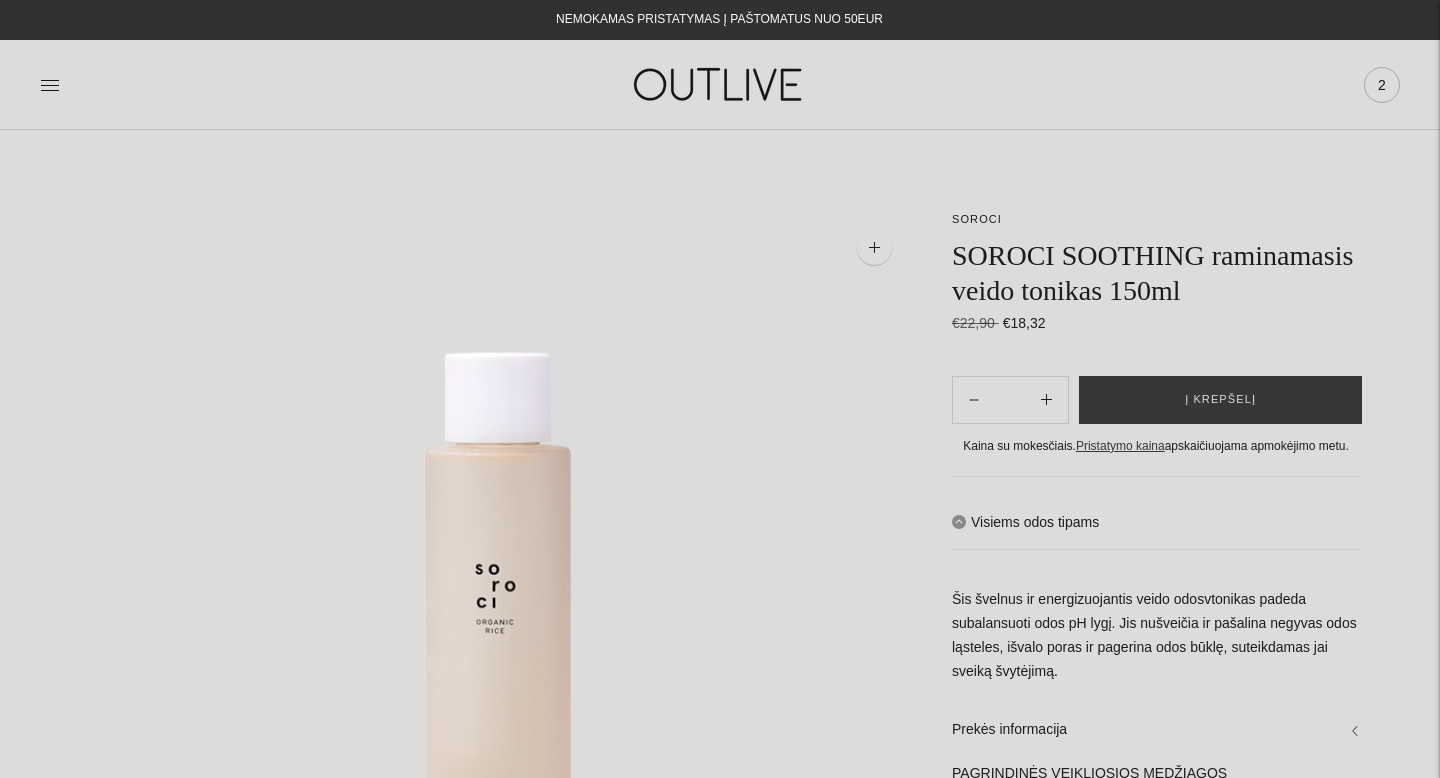 click on "2" at bounding box center [1382, 85] 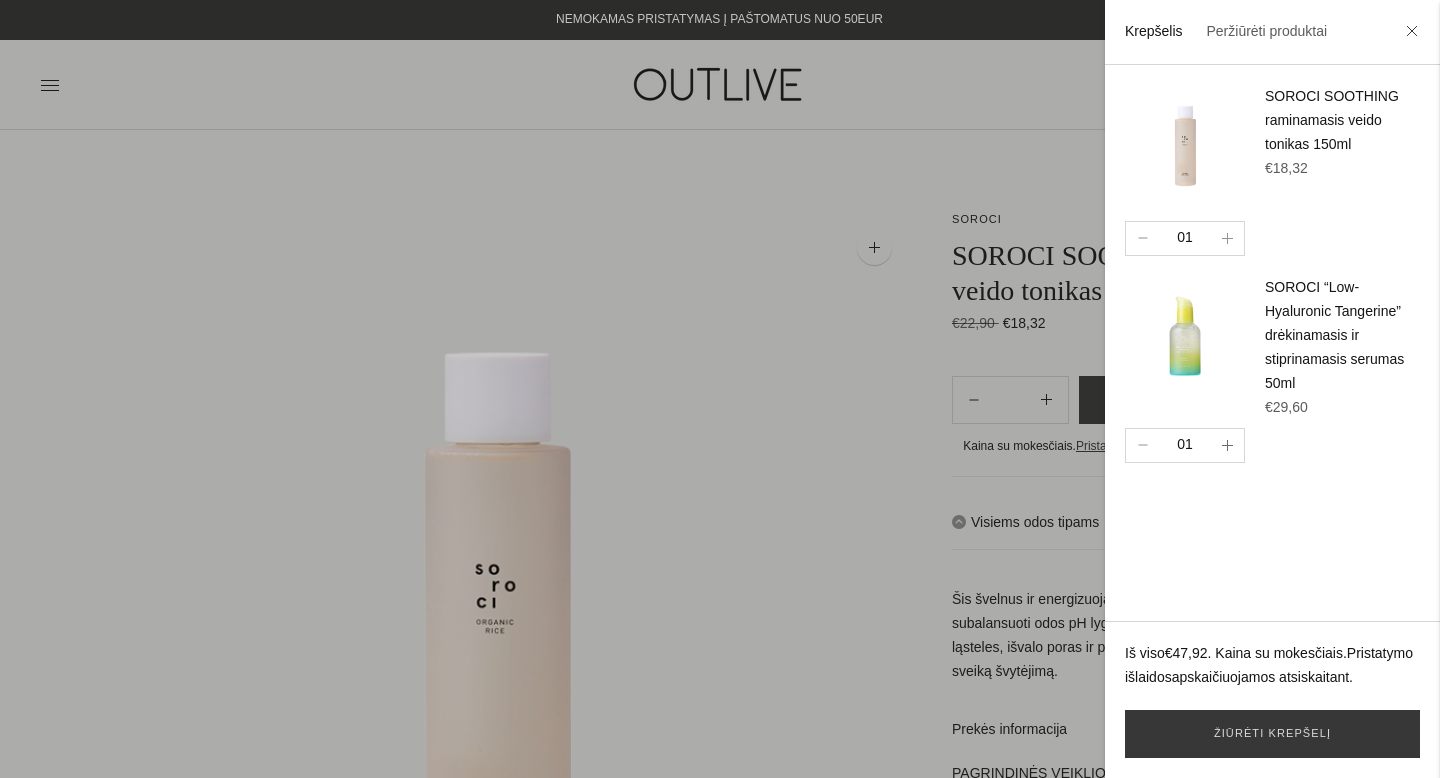 click 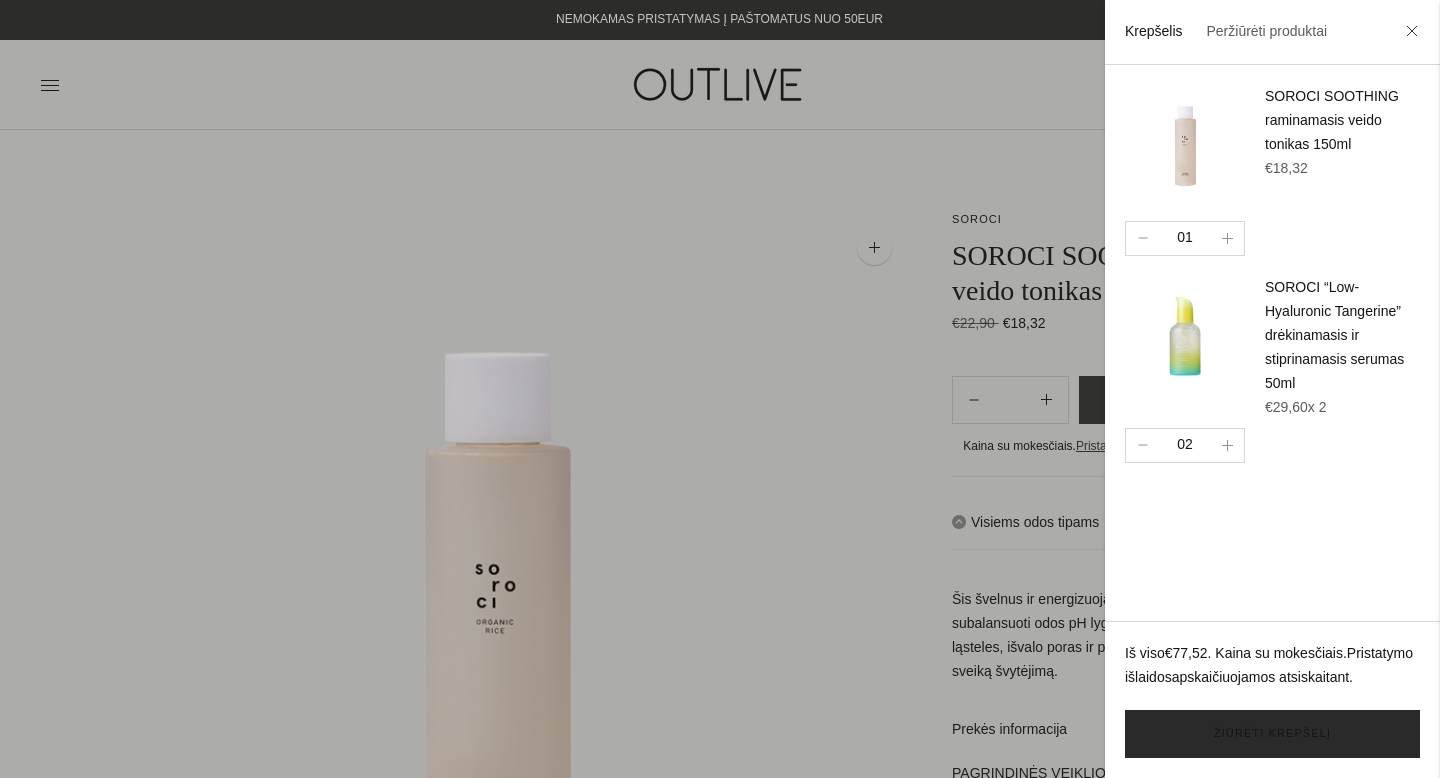 click on "Žiūrėti krepšelį" at bounding box center (1272, 734) 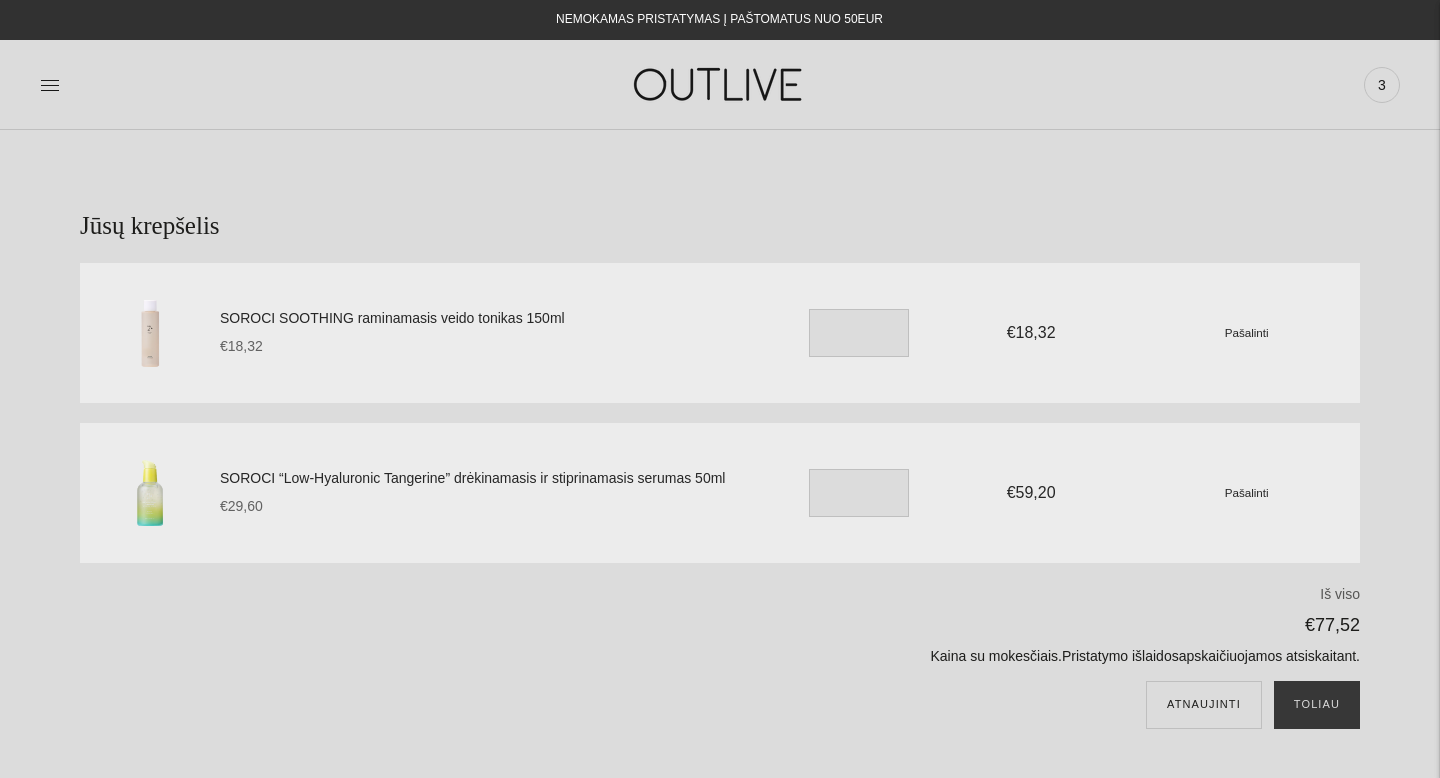 scroll, scrollTop: 0, scrollLeft: 0, axis: both 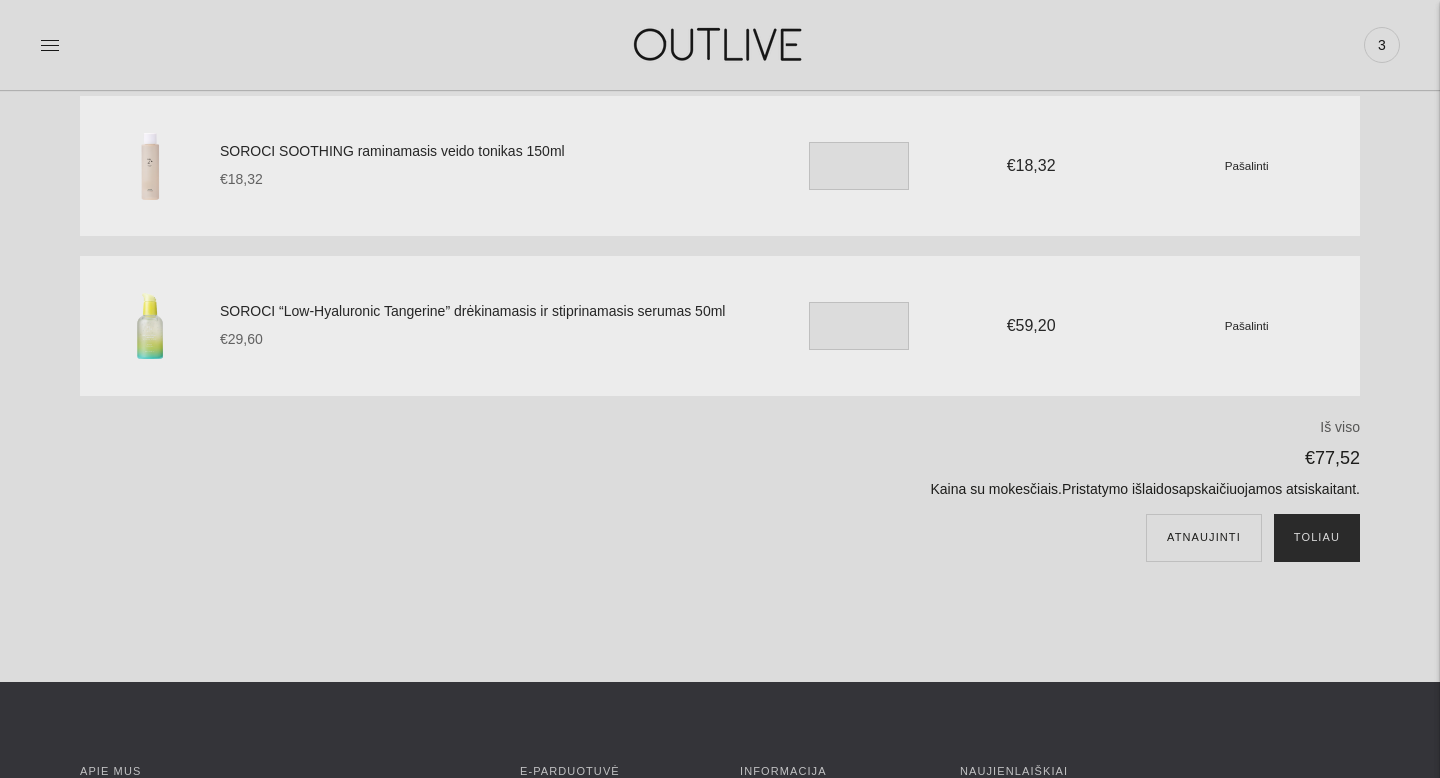 click on "Toliau" at bounding box center [1317, 538] 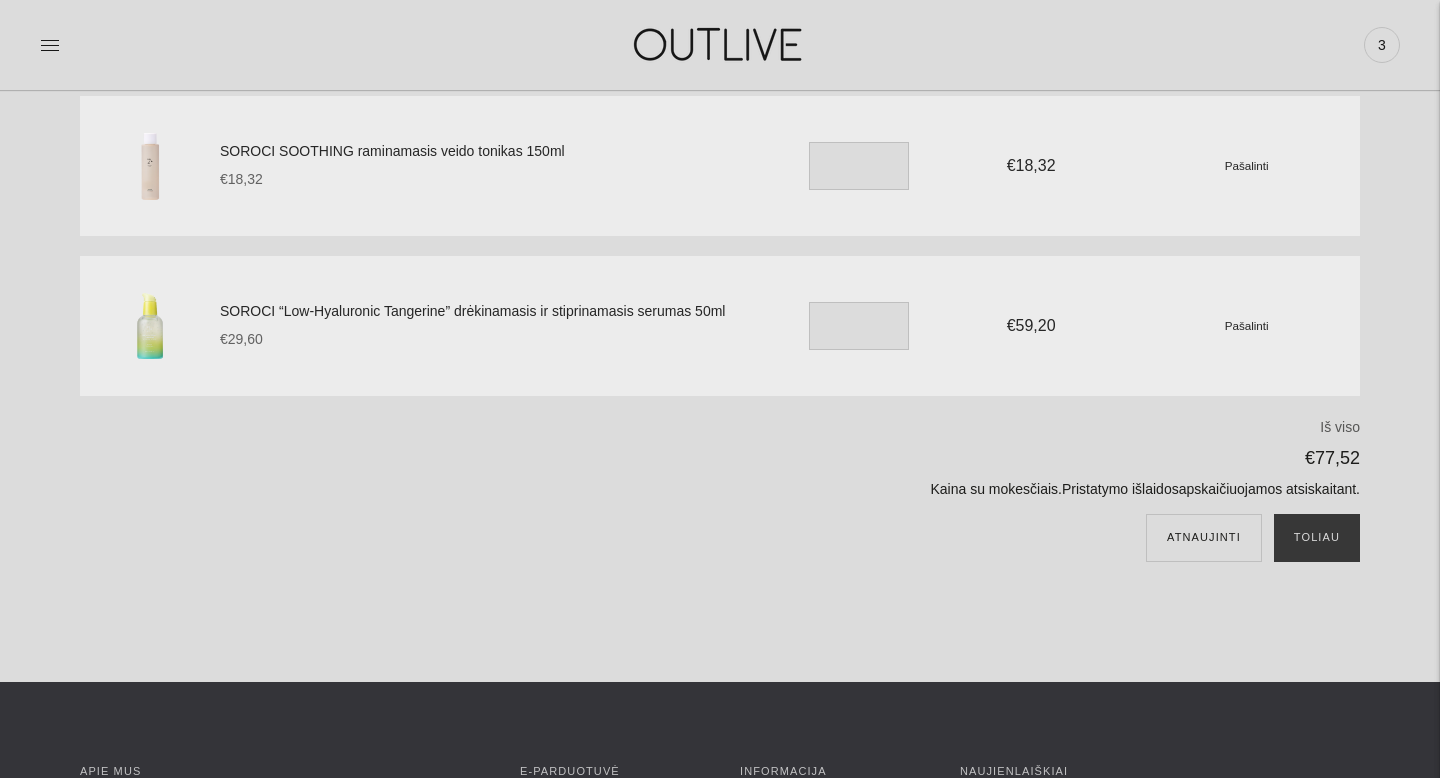 click on "SOROCI “Low-Hyaluronic Tangerine” drėkinamasis ir stiprinamasis serumas 50ml" at bounding box center [490, 312] 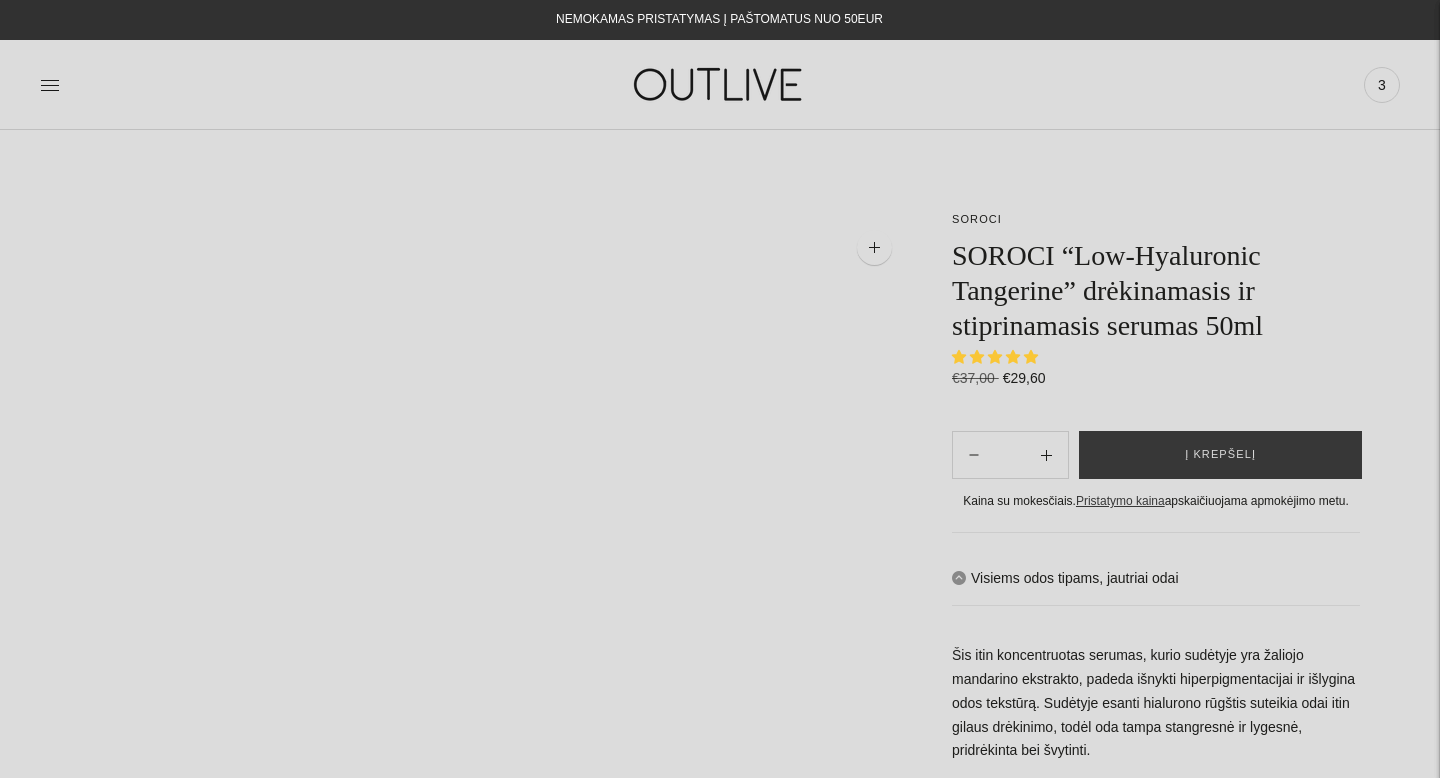 scroll, scrollTop: 0, scrollLeft: 0, axis: both 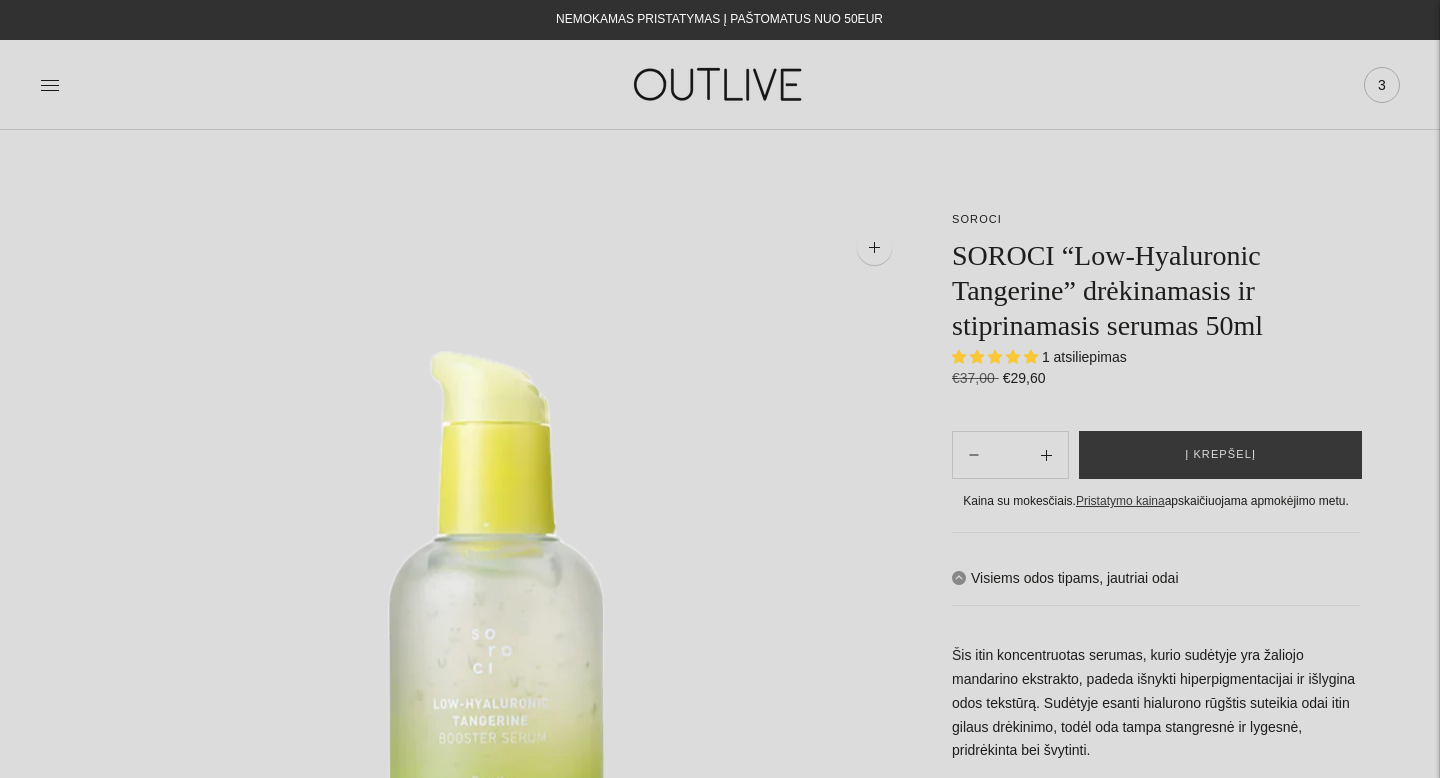 click on "3" at bounding box center (1382, 85) 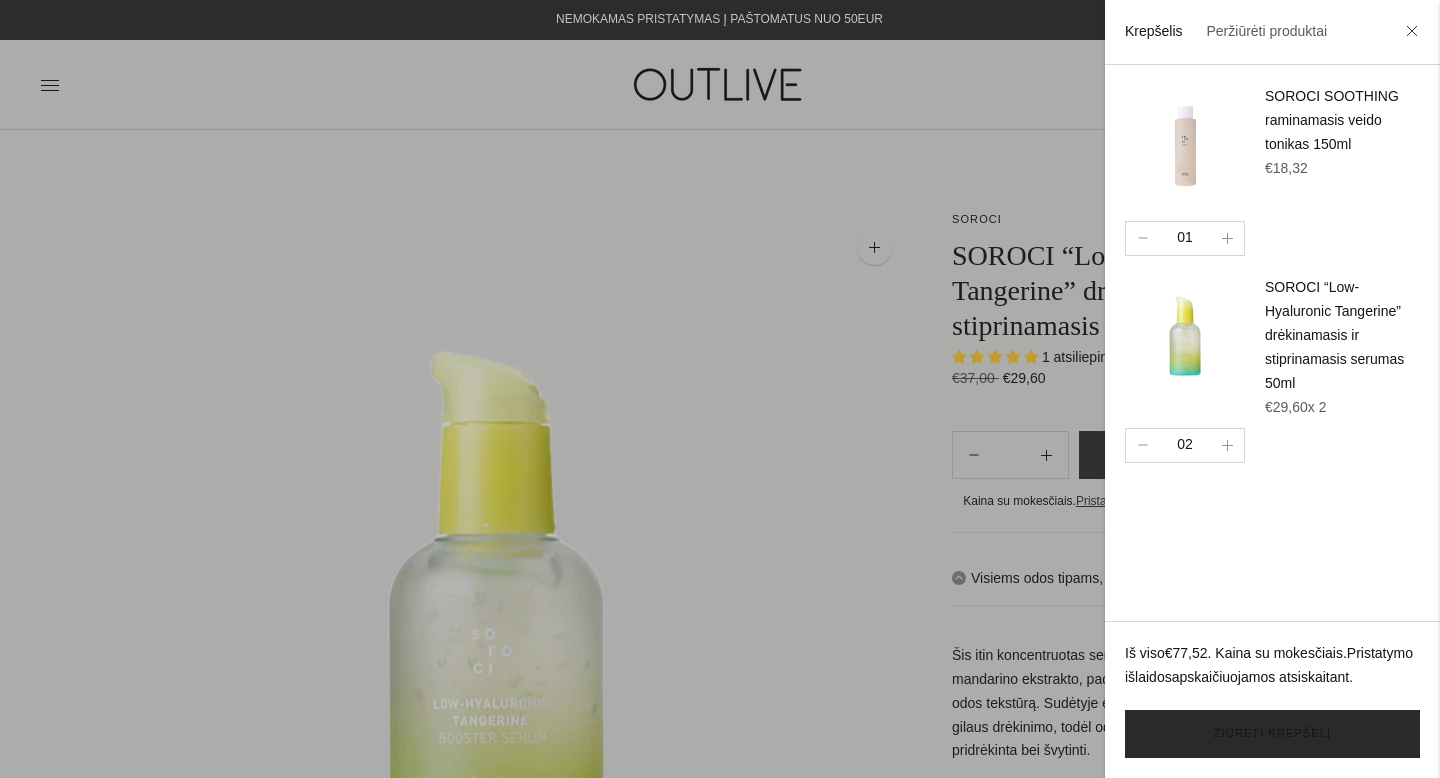 click on "Žiūrėti krepšelį" at bounding box center [1272, 734] 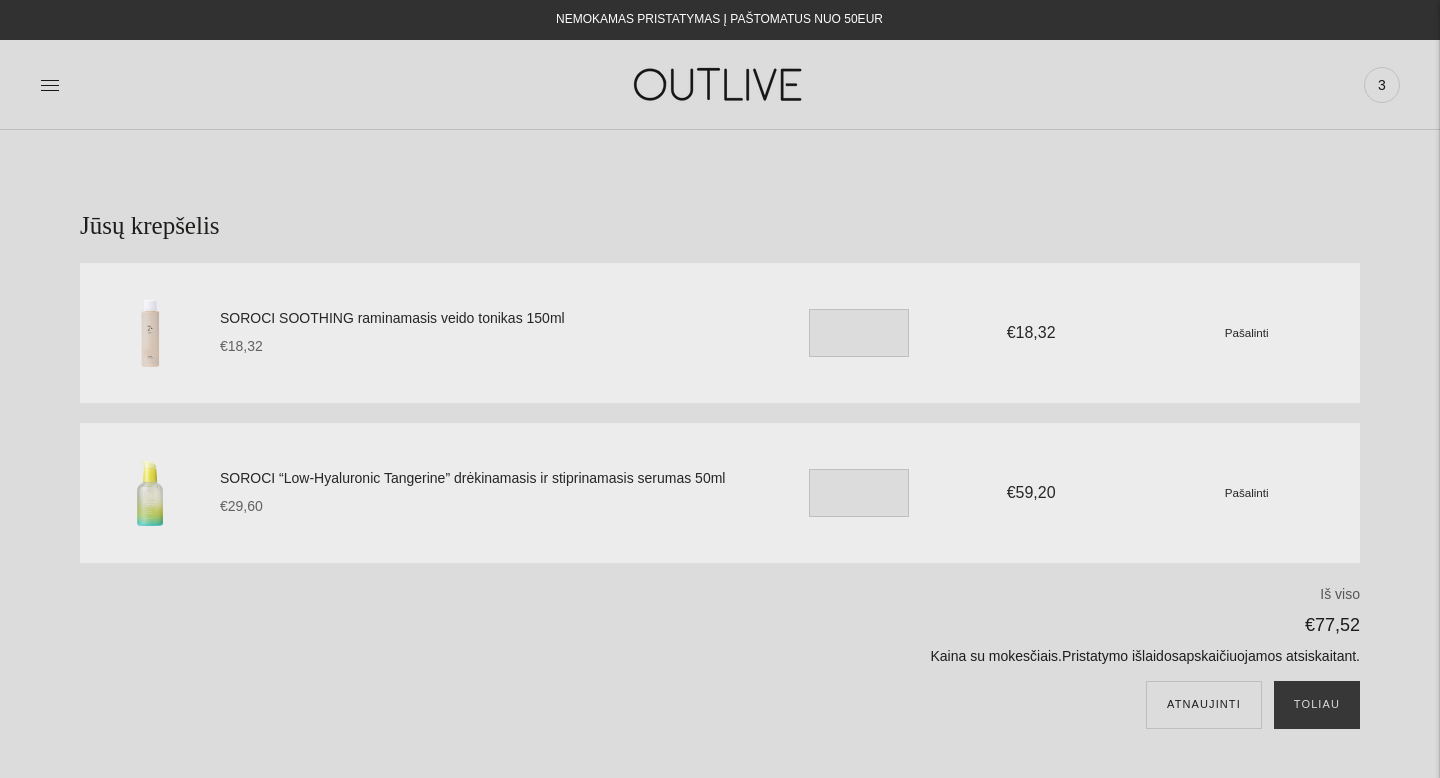 scroll, scrollTop: 0, scrollLeft: 0, axis: both 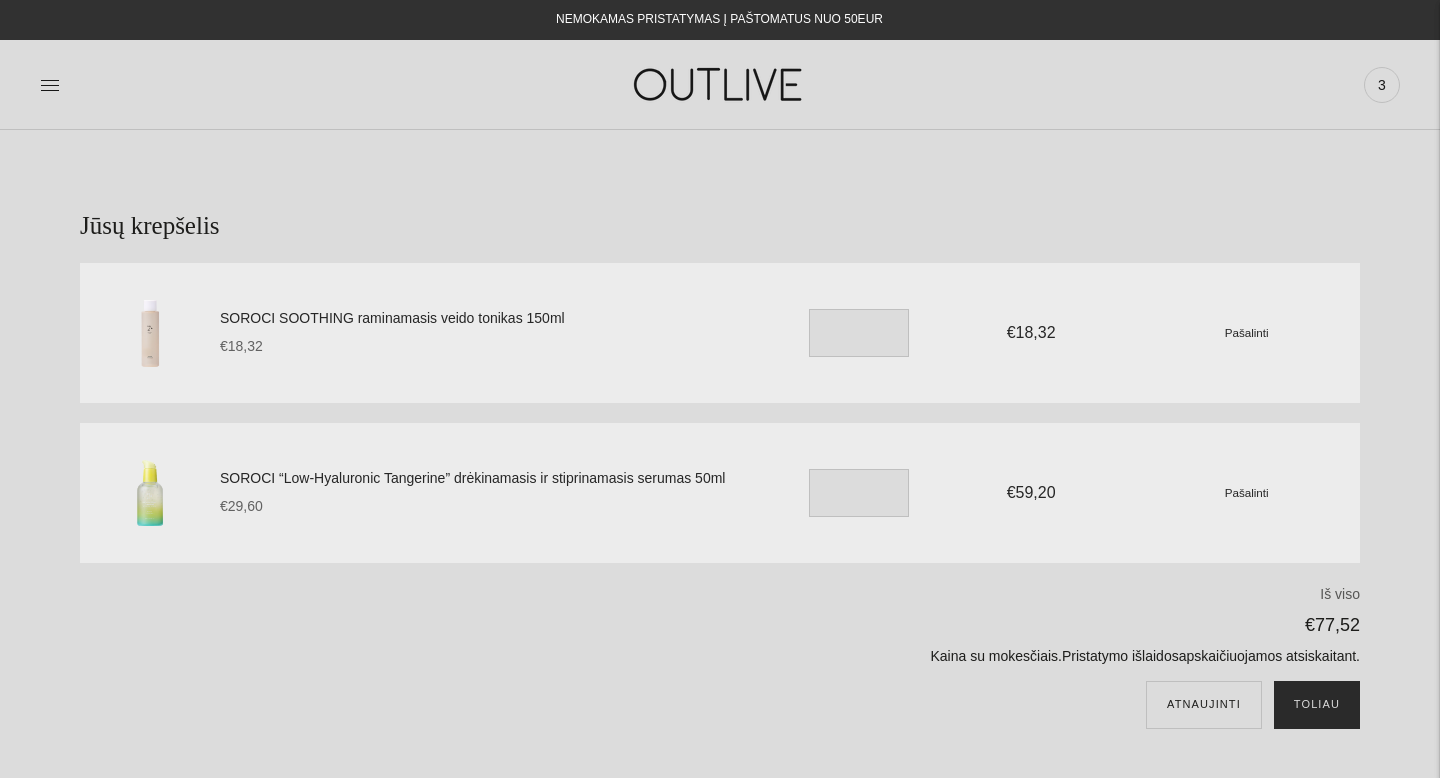 click on "Toliau" at bounding box center (1317, 705) 